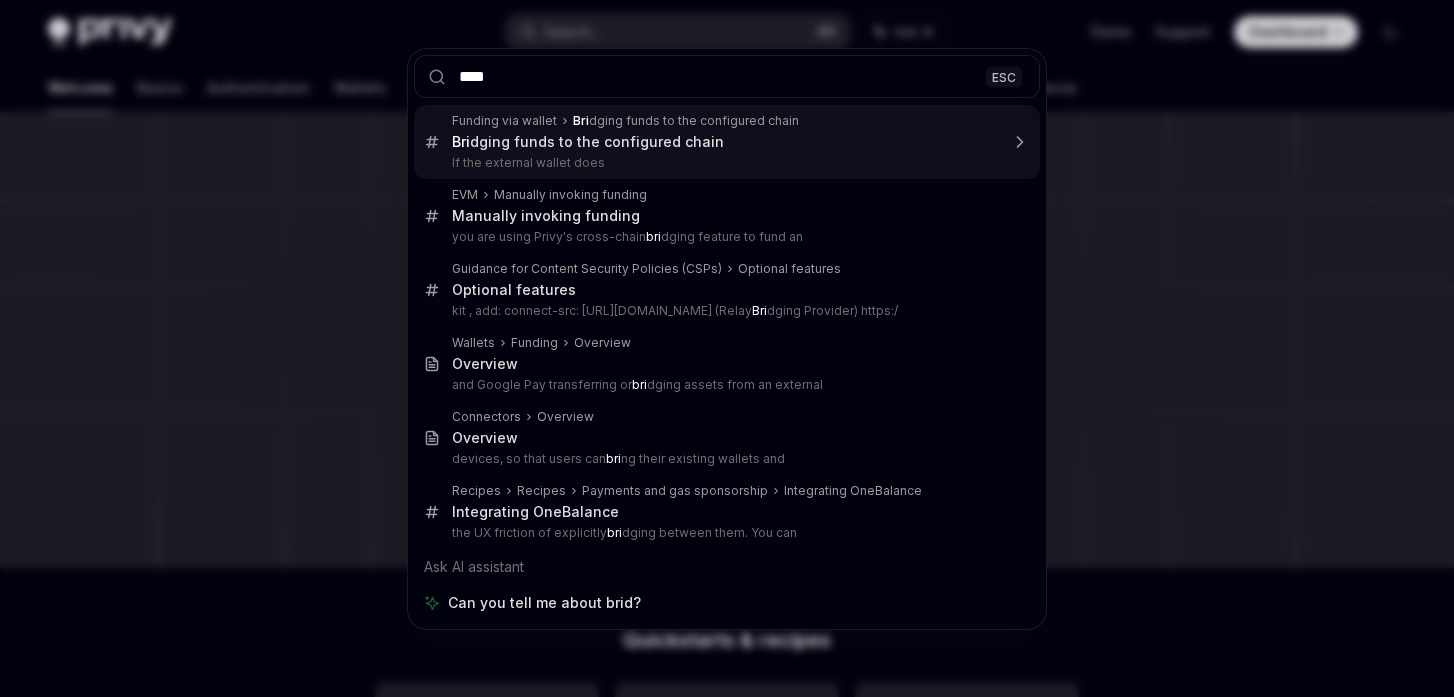 scroll, scrollTop: 0, scrollLeft: 0, axis: both 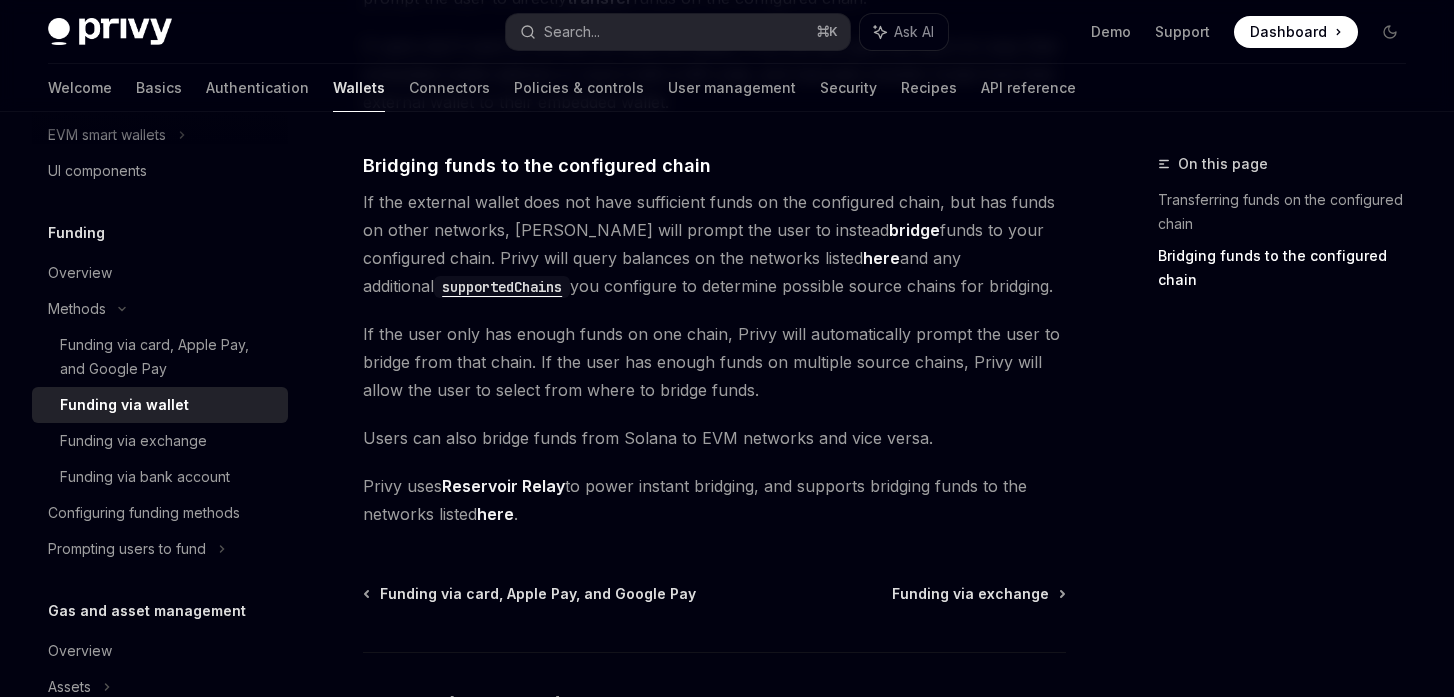 click on "If the external wallet does not have sufficient funds on the configured chain, but has funds on other networks, Privy will prompt the user to instead  bridge  funds to your configured chain. Privy will query balances on the networks listed  here  and any additional  supportedChains  you configure to determine possible source chains for bridging." at bounding box center (714, 244) 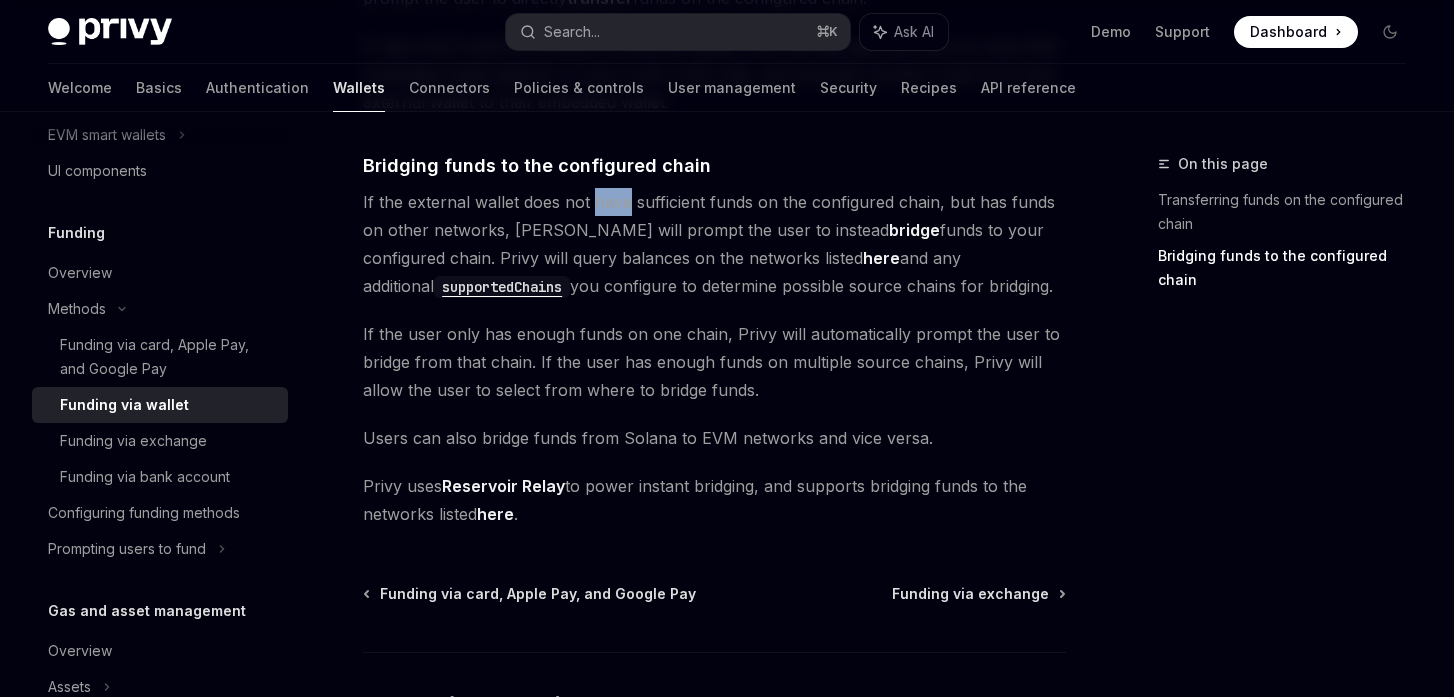 click on "If the external wallet does not have sufficient funds on the configured chain, but has funds on other networks, Privy will prompt the user to instead  bridge  funds to your configured chain. Privy will query balances on the networks listed  here  and any additional  supportedChains  you configure to determine possible source chains for bridging." at bounding box center [714, 244] 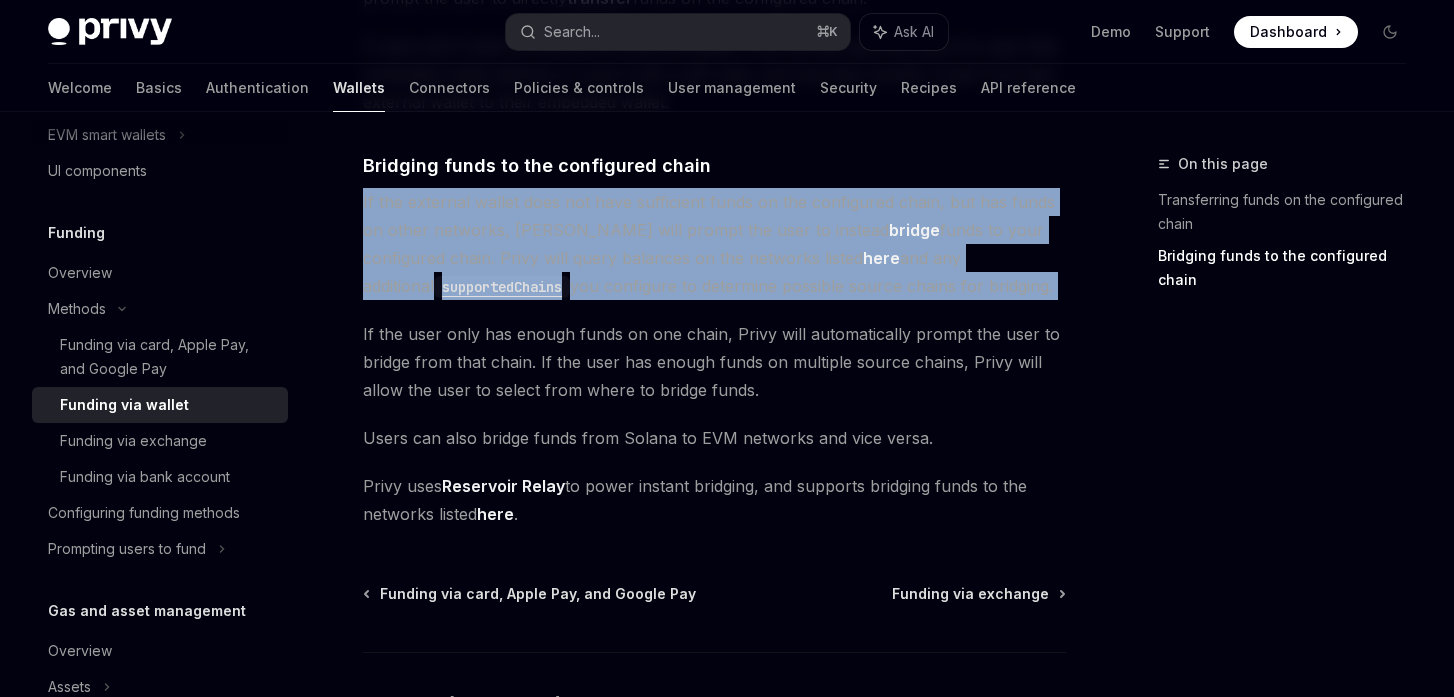 click on "If the external wallet does not have sufficient funds on the configured chain, but has funds on other networks, Privy will prompt the user to instead  bridge  funds to your configured chain. Privy will query balances on the networks listed  here  and any additional  supportedChains  you configure to determine possible source chains for bridging." at bounding box center [714, 244] 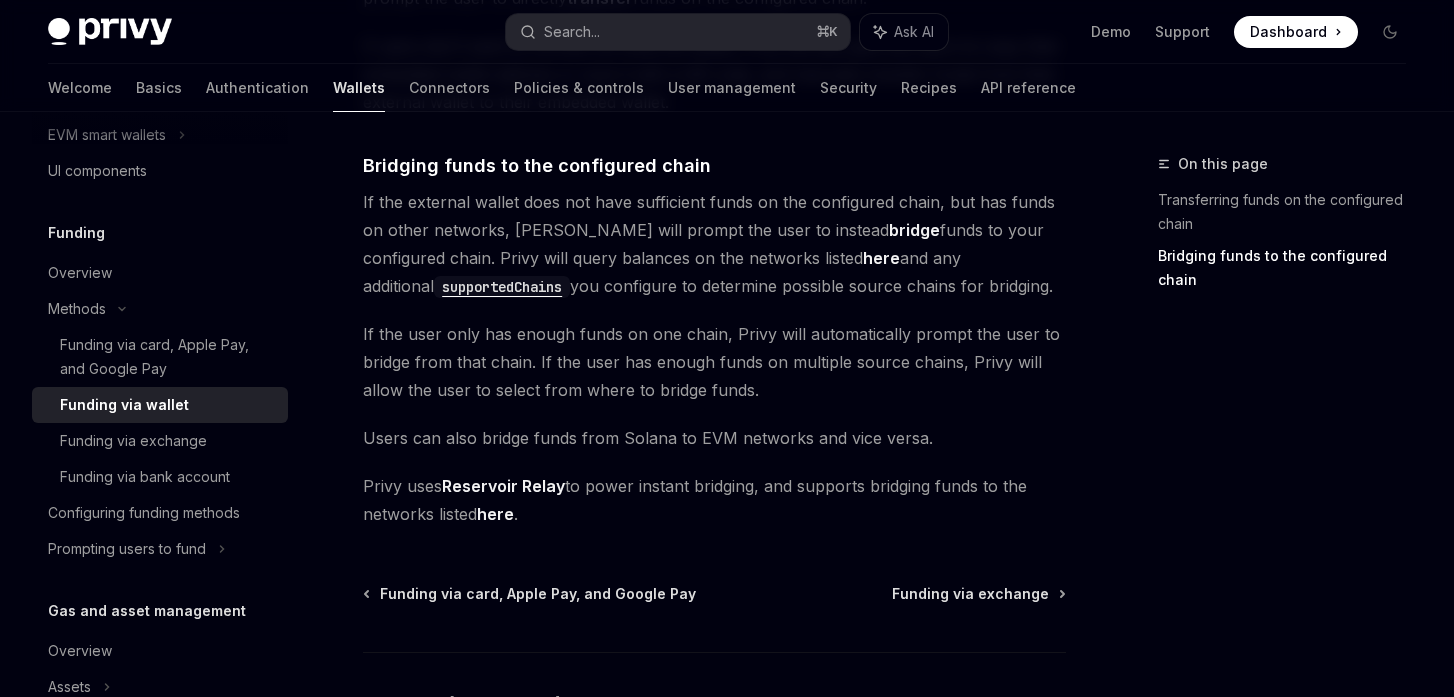 click on "If the external wallet does not have sufficient funds on the configured chain, but has funds on other networks, Privy will prompt the user to instead  bridge  funds to your configured chain. Privy will query balances on the networks listed  here  and any additional  supportedChains  you configure to determine possible source chains for bridging." at bounding box center (714, 244) 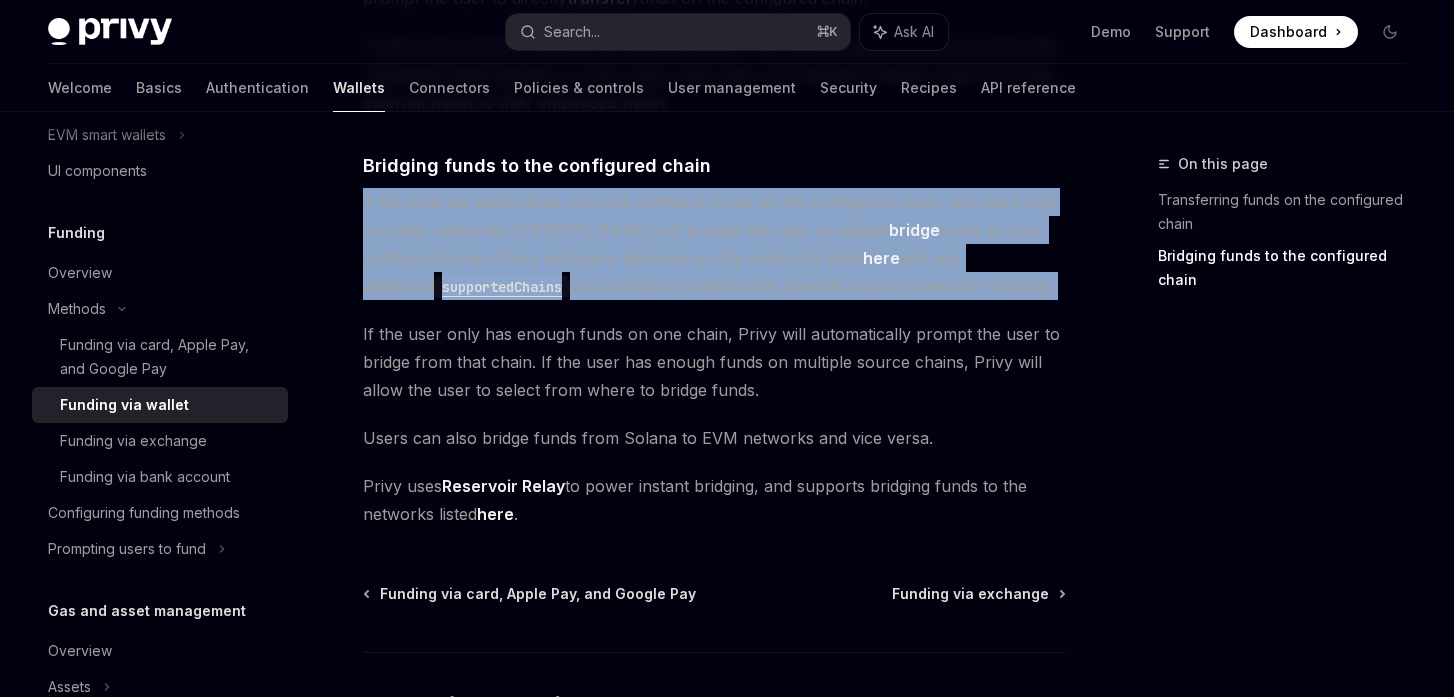 click on "If the external wallet does not have sufficient funds on the configured chain, but has funds on other networks, Privy will prompt the user to instead  bridge  funds to your configured chain. Privy will query balances on the networks listed  here  and any additional  supportedChains  you configure to determine possible source chains for bridging." at bounding box center (714, 244) 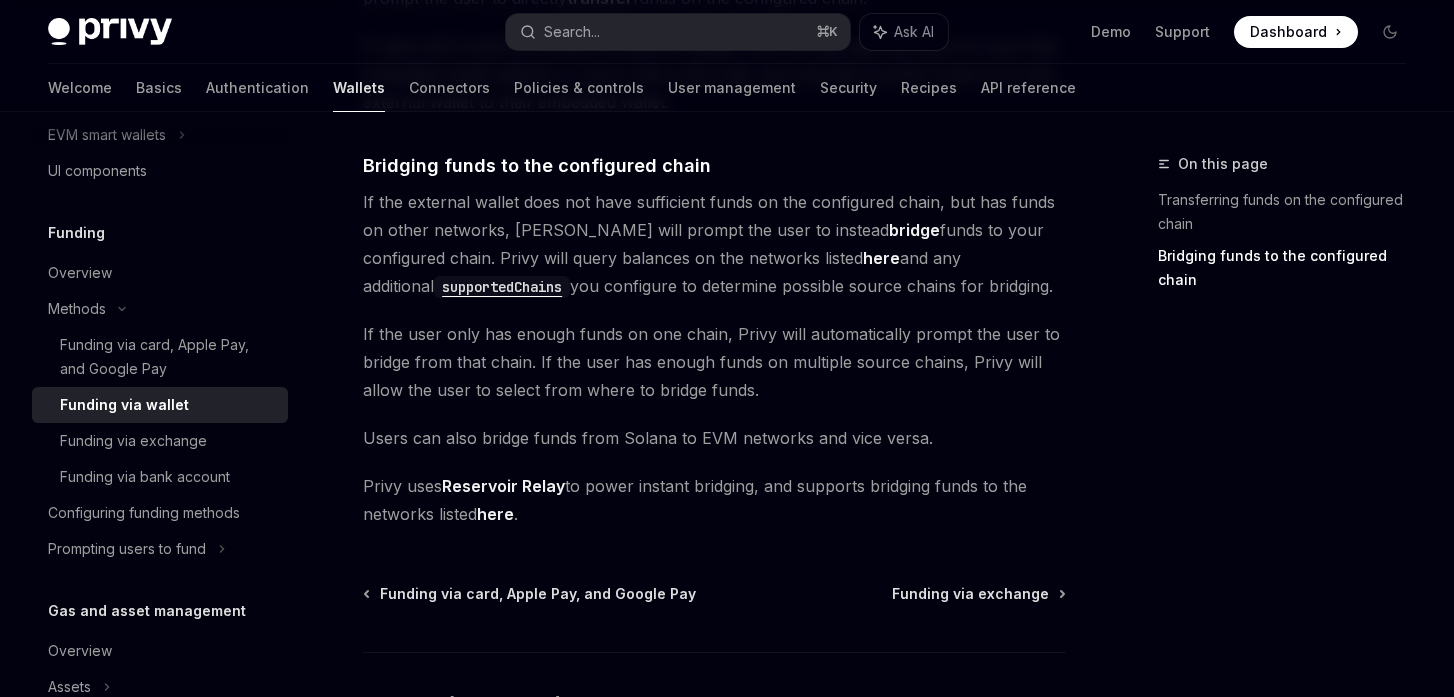 click on "If the external wallet does not have sufficient funds on the configured chain, but has funds on other networks, Privy will prompt the user to instead  bridge  funds to your configured chain. Privy will query balances on the networks listed  here  and any additional  supportedChains  you configure to determine possible source chains for bridging." at bounding box center [714, 244] 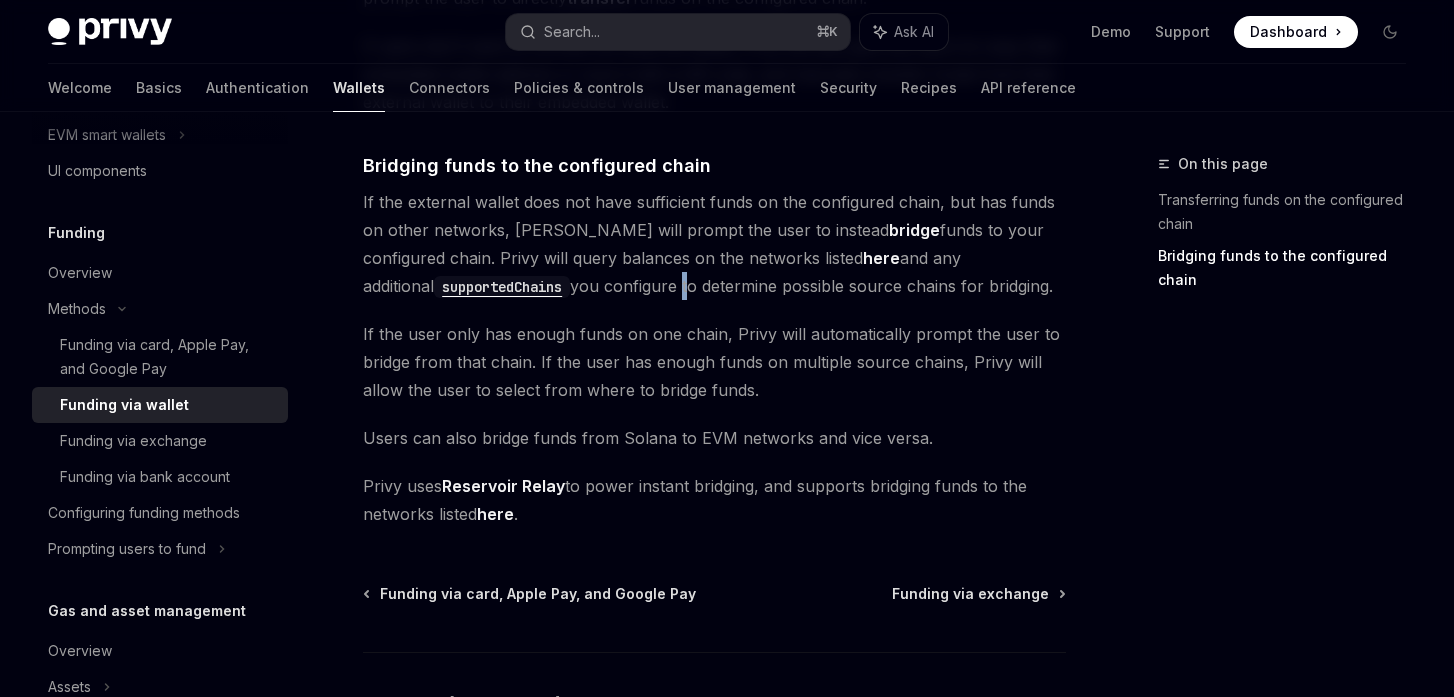 click on "If the external wallet does not have sufficient funds on the configured chain, but has funds on other networks, Privy will prompt the user to instead  bridge  funds to your configured chain. Privy will query balances on the networks listed  here  and any additional  supportedChains  you configure to determine possible source chains for bridging." at bounding box center (714, 244) 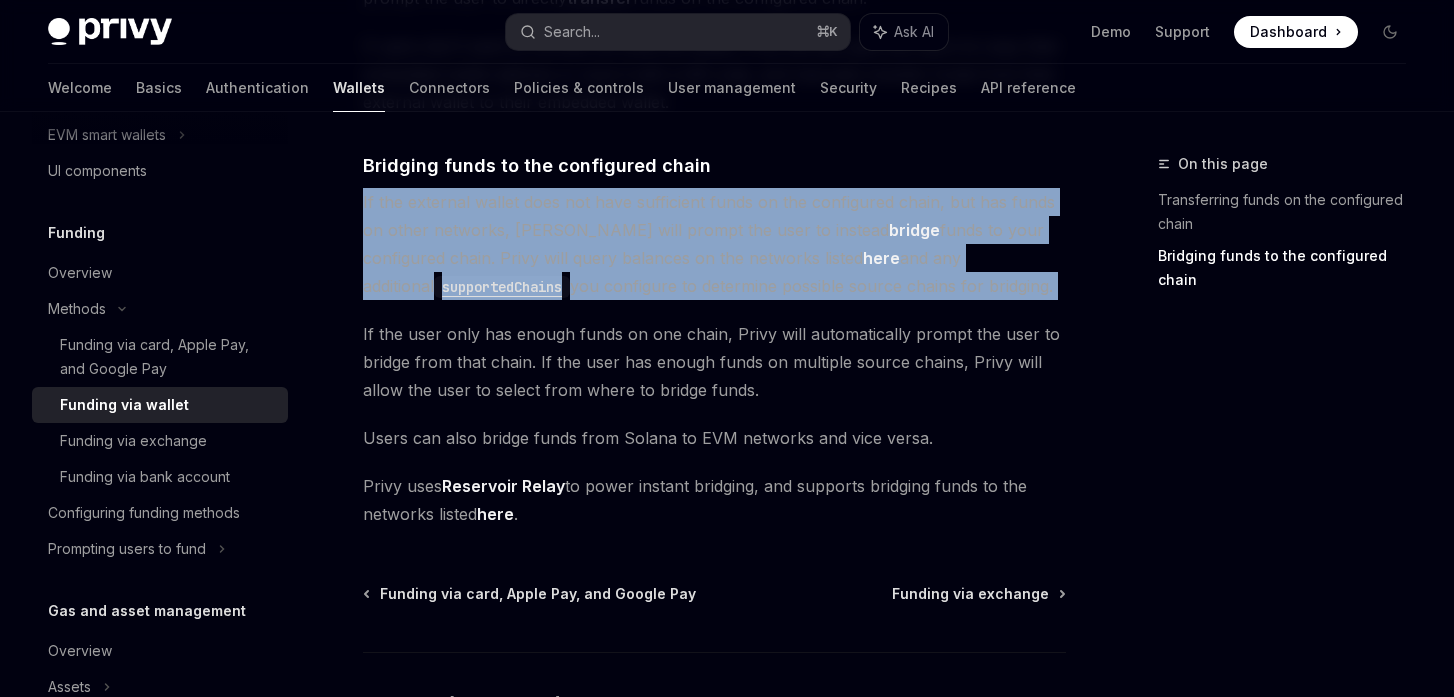 click on "If the user only has enough funds on one chain, Privy will automatically prompt the user to bridge from that chain. If the user has enough funds on multiple source chains, Privy will allow the user to select from where to bridge funds." at bounding box center (714, 362) 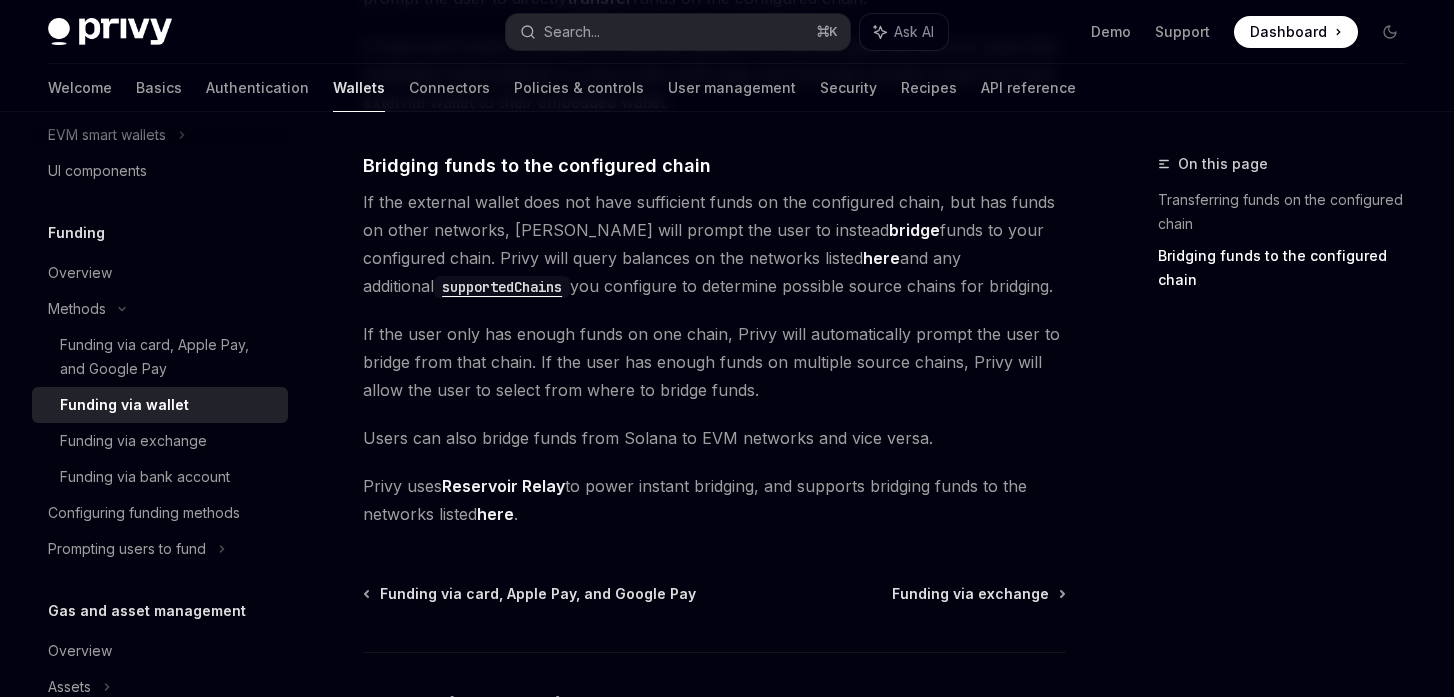 click on "If the user only has enough funds on one chain, Privy will automatically prompt the user to bridge from that chain. If the user has enough funds on multiple source chains, Privy will allow the user to select from where to bridge funds." at bounding box center [714, 362] 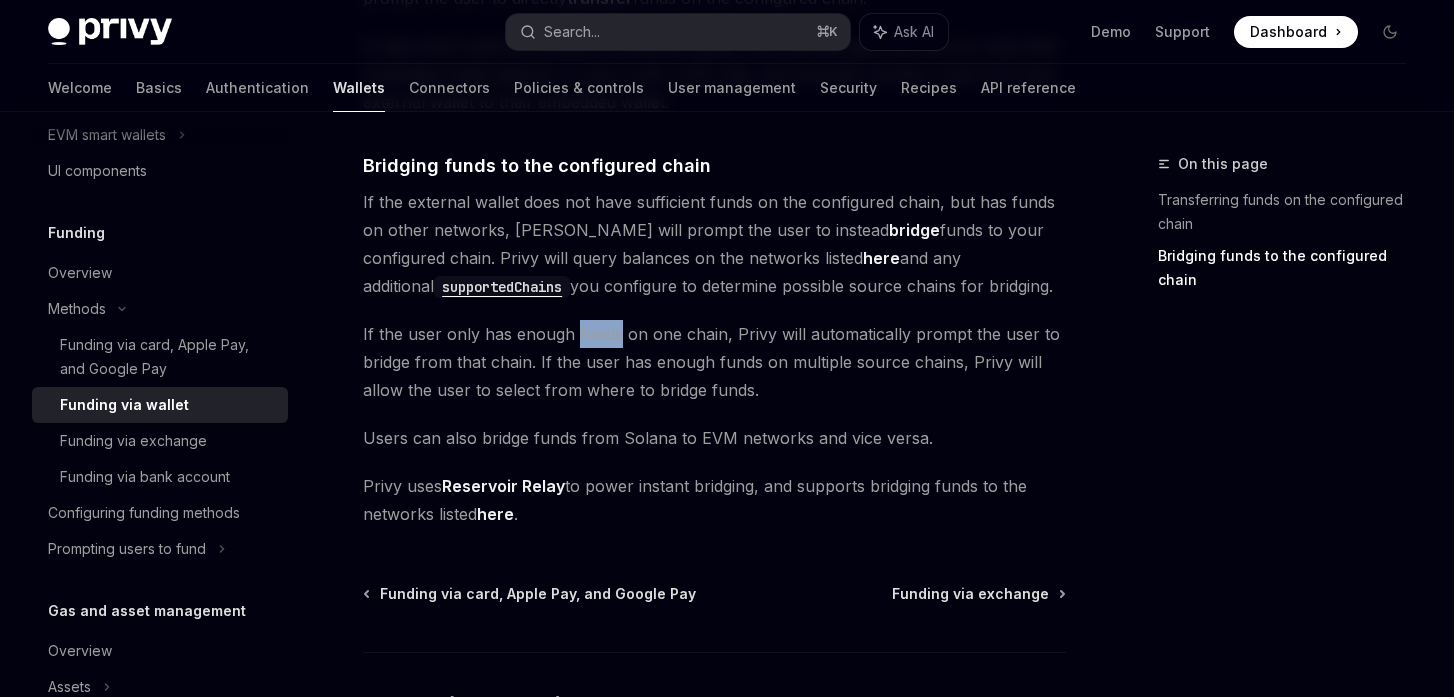 click on "If the user only has enough funds on one chain, Privy will automatically prompt the user to bridge from that chain. If the user has enough funds on multiple source chains, Privy will allow the user to select from where to bridge funds." at bounding box center (714, 362) 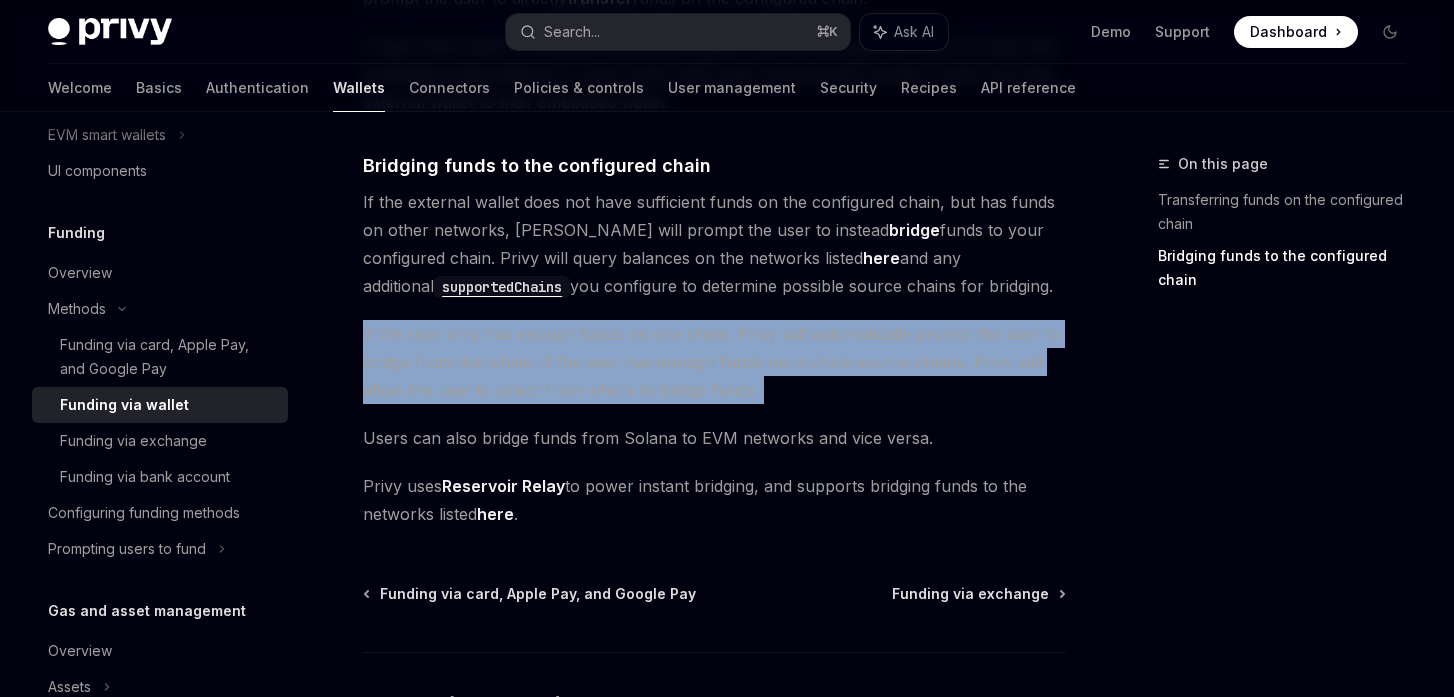 click on "If the user only has enough funds on one chain, Privy will automatically prompt the user to bridge from that chain. If the user has enough funds on multiple source chains, Privy will allow the user to select from where to bridge funds." at bounding box center [714, 362] 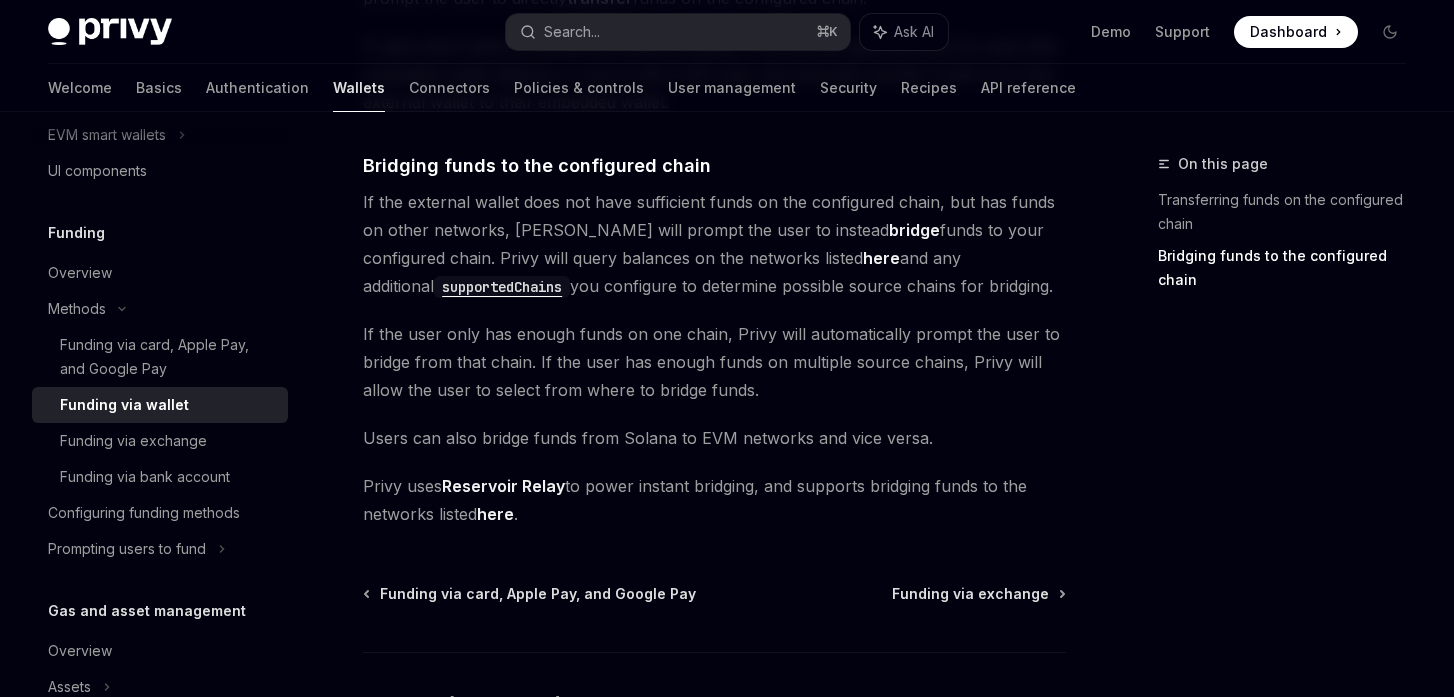 click on "If the user only has enough funds on one chain, Privy will automatically prompt the user to bridge from that chain. If the user has enough funds on multiple source chains, Privy will allow the user to select from where to bridge funds." at bounding box center [714, 362] 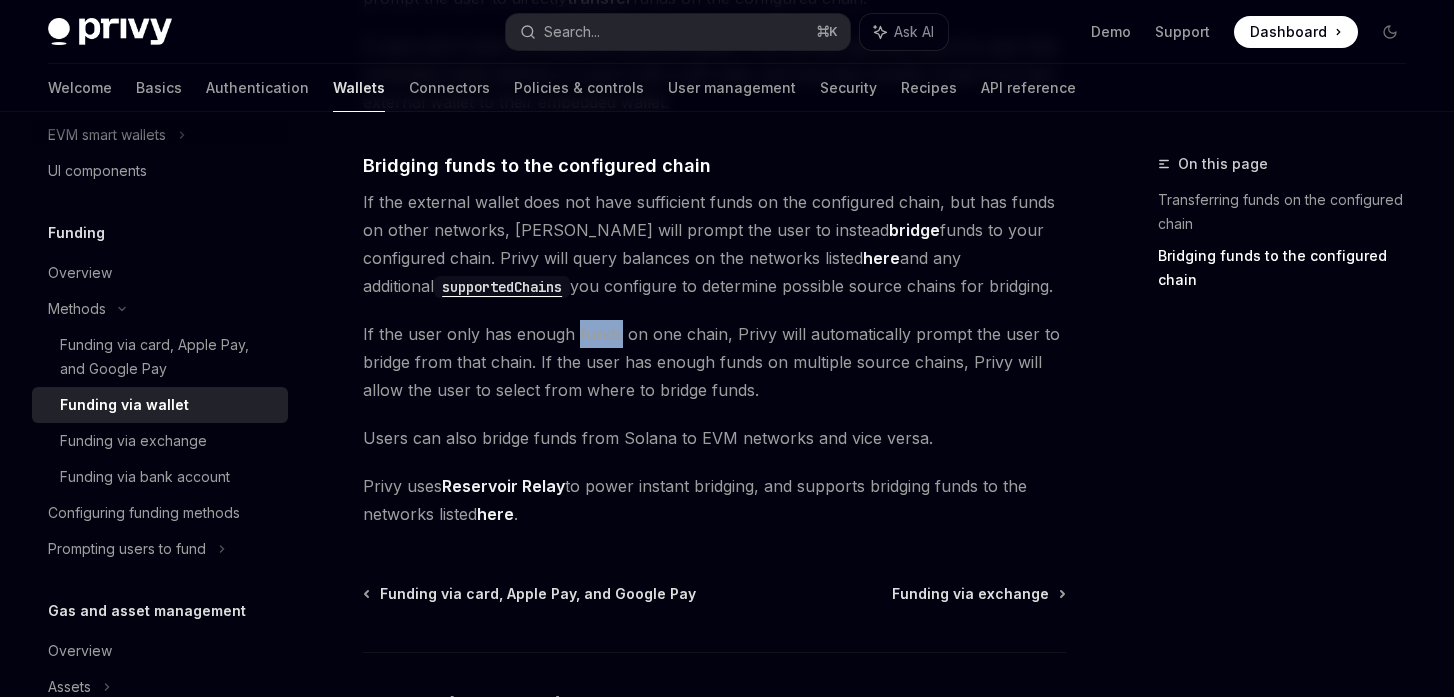 click on "If the user only has enough funds on one chain, Privy will automatically prompt the user to bridge from that chain. If the user has enough funds on multiple source chains, Privy will allow the user to select from where to bridge funds." at bounding box center [714, 362] 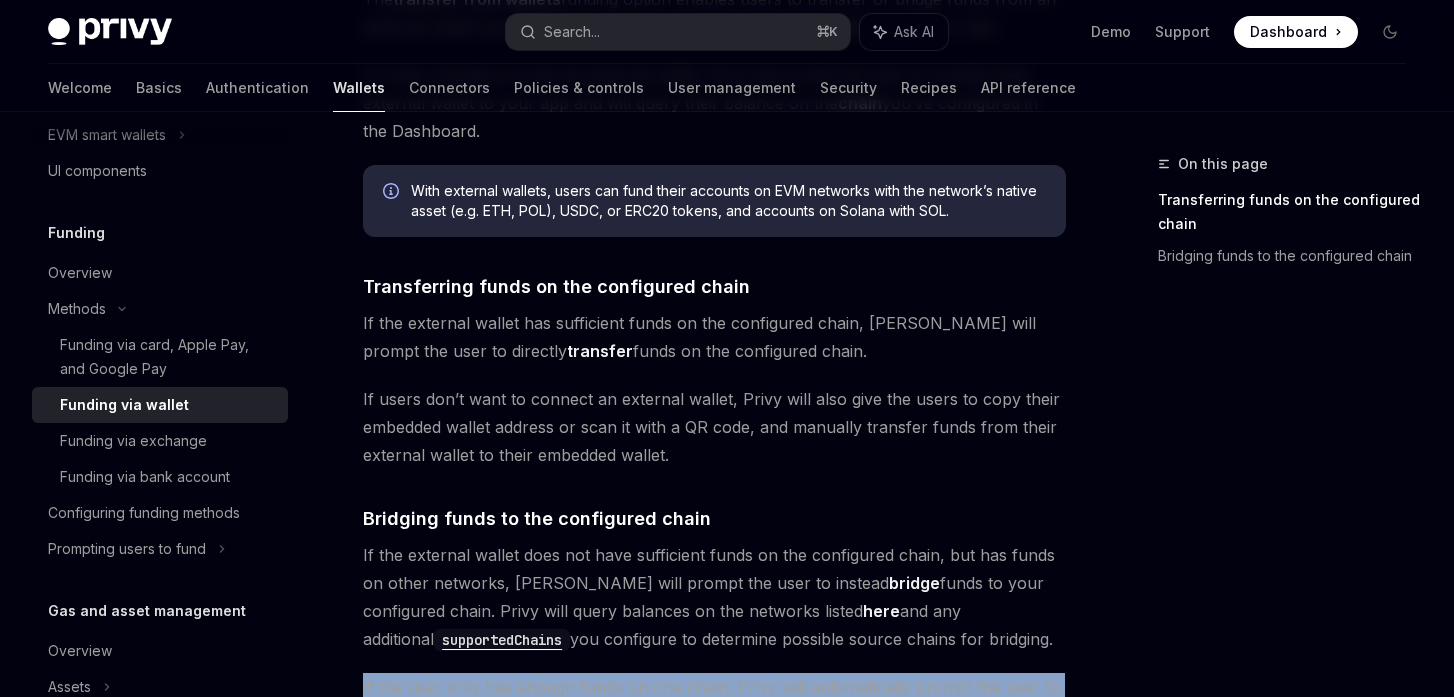 scroll, scrollTop: 264, scrollLeft: 0, axis: vertical 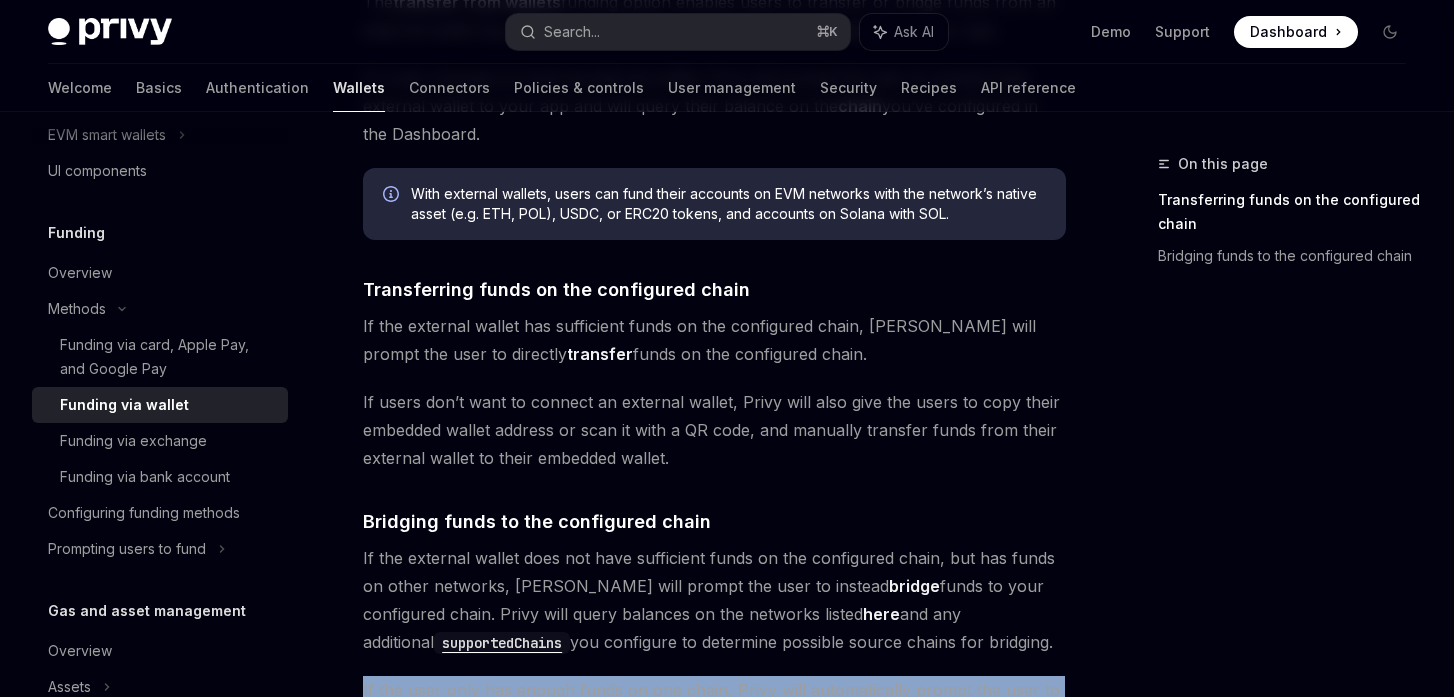 click on "The  transfer from wallets  funding option enables users to transfer or bridge funds from an external wallet (e.g. MetaMask, Phantom) to their embedded wallet within your app.
If a user chooses to fund via external wallet, Privy will prompt the user to connect their external wallet to your app and will query their balance on the  chain  you’ve configured in the Dashboard.
With external wallets, users can fund their accounts on EVM networks with the network’s native
asset (e.g. ETH, POL), USDC, or ERC20 tokens, and accounts on Solana with SOL.
​ Transferring funds on the configured chain
If the external wallet has sufficient funds on the configured chain, Privy will prompt the user to directly  transfer  funds on the configured chain.
If users don’t want to connect an external wallet, Privy will also give the users to copy their embedded wallet address or scan it with a QR code, and manually transfer funds from their external wallet to their embedded wallet.
​
bridge here
here ." at bounding box center [714, 436] 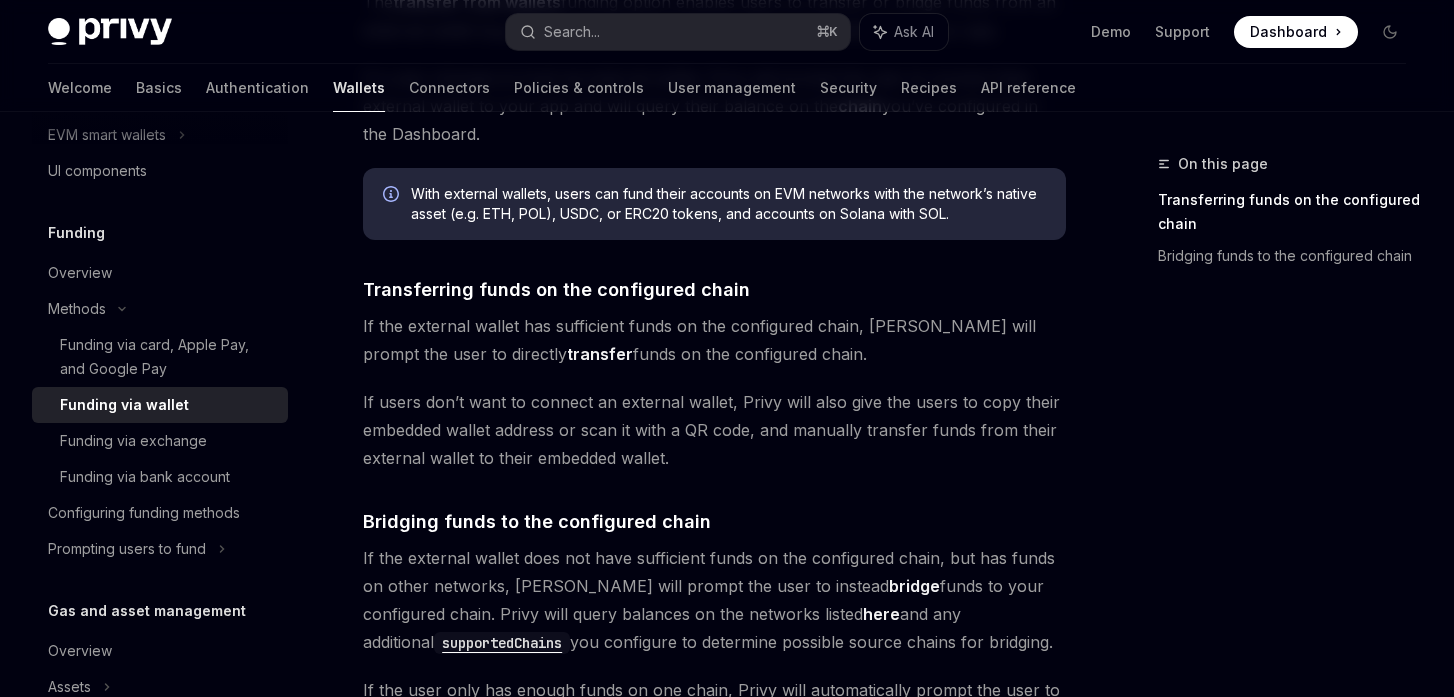 click on "The  transfer from wallets  funding option enables users to transfer or bridge funds from an external wallet (e.g. MetaMask, Phantom) to their embedded wallet within your app.
If a user chooses to fund via external wallet, Privy will prompt the user to connect their external wallet to your app and will query their balance on the  chain  you’ve configured in the Dashboard.
With external wallets, users can fund their accounts on EVM networks with the network’s native
asset (e.g. ETH, POL), USDC, or ERC20 tokens, and accounts on Solana with SOL.
​ Transferring funds on the configured chain
If the external wallet has sufficient funds on the configured chain, Privy will prompt the user to directly  transfer  funds on the configured chain.
If users don’t want to connect an external wallet, Privy will also give the users to copy their embedded wallet address or scan it with a QR code, and manually transfer funds from their external wallet to their embedded wallet.
​
bridge here
here ." at bounding box center (714, 436) 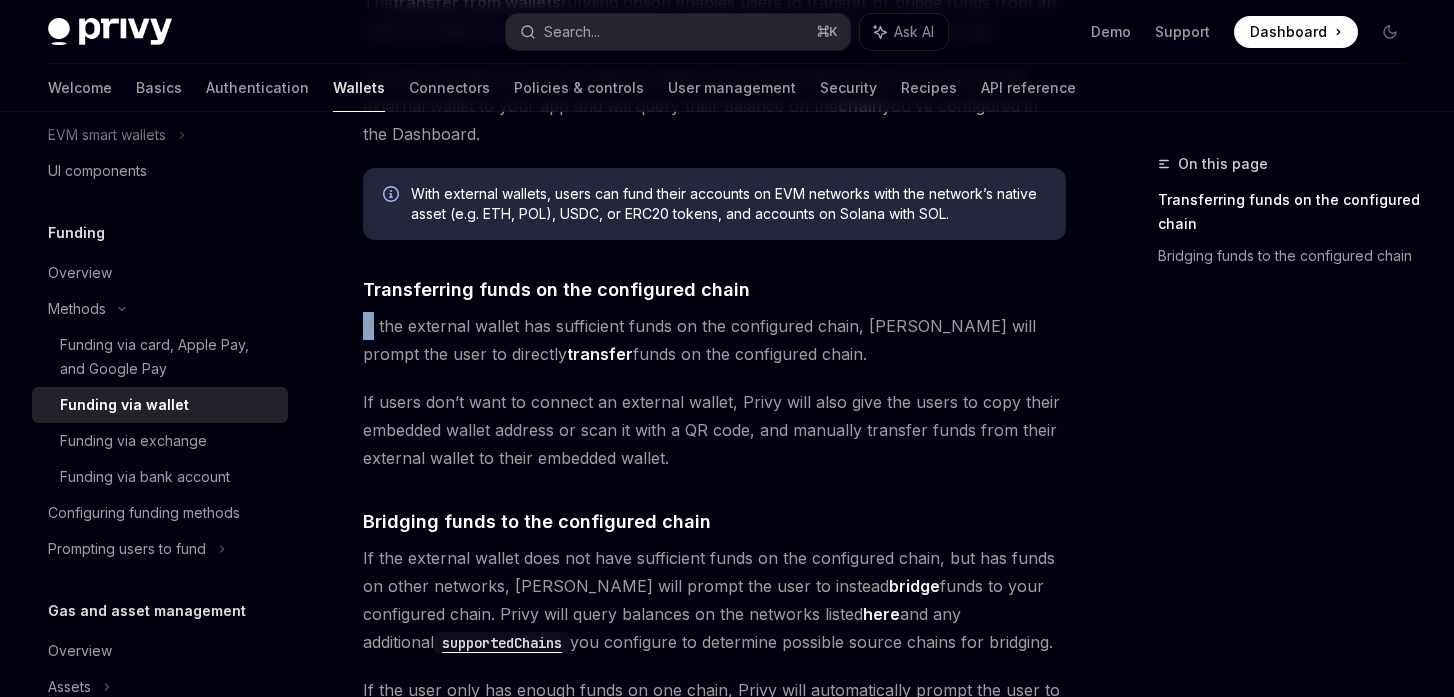 click on "The  transfer from wallets  funding option enables users to transfer or bridge funds from an external wallet (e.g. MetaMask, Phantom) to their embedded wallet within your app.
If a user chooses to fund via external wallet, Privy will prompt the user to connect their external wallet to your app and will query their balance on the  chain  you’ve configured in the Dashboard.
With external wallets, users can fund their accounts on EVM networks with the network’s native
asset (e.g. ETH, POL), USDC, or ERC20 tokens, and accounts on Solana with SOL.
​ Transferring funds on the configured chain
If the external wallet has sufficient funds on the configured chain, Privy will prompt the user to directly  transfer  funds on the configured chain.
If users don’t want to connect an external wallet, Privy will also give the users to copy their embedded wallet address or scan it with a QR code, and manually transfer funds from their external wallet to their embedded wallet.
​
bridge here
here ." at bounding box center [714, 436] 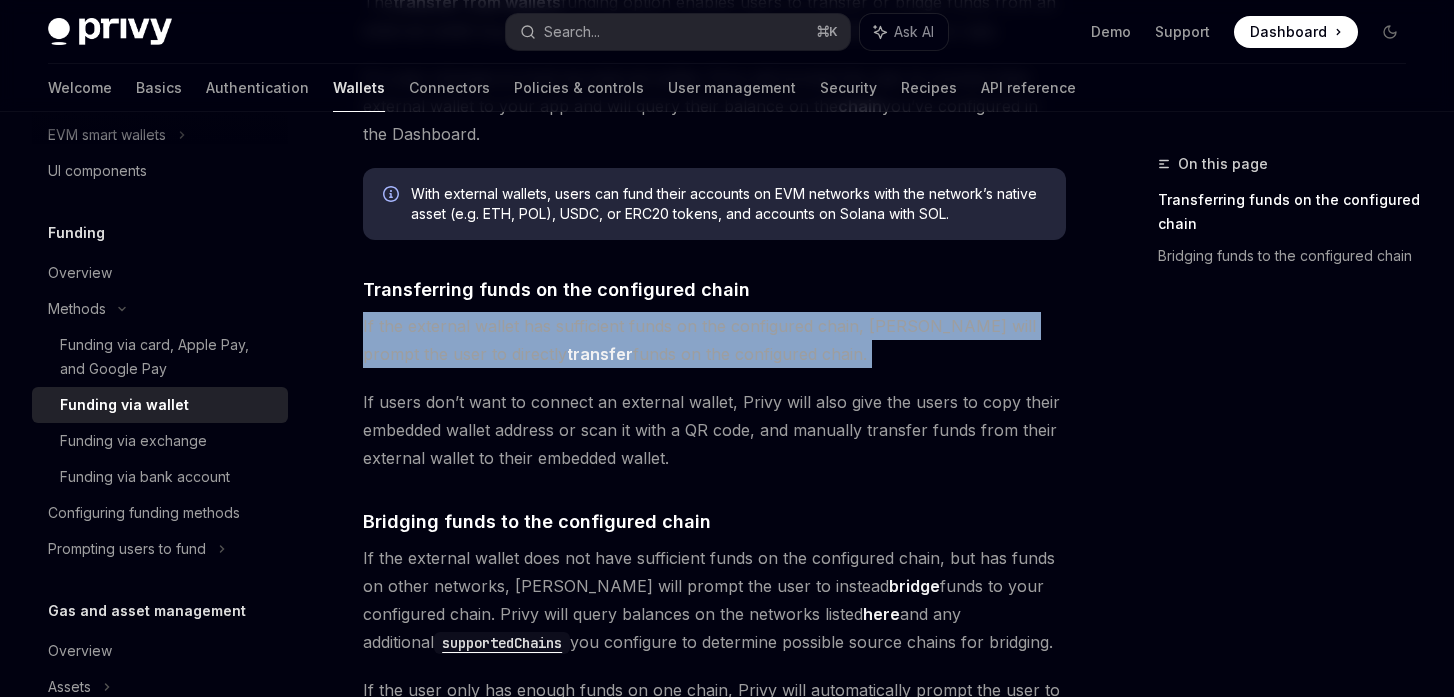 click on "If the external wallet has sufficient funds on the configured chain, [PERSON_NAME] will prompt the user to directly  transfer  funds on the configured chain." at bounding box center [714, 340] 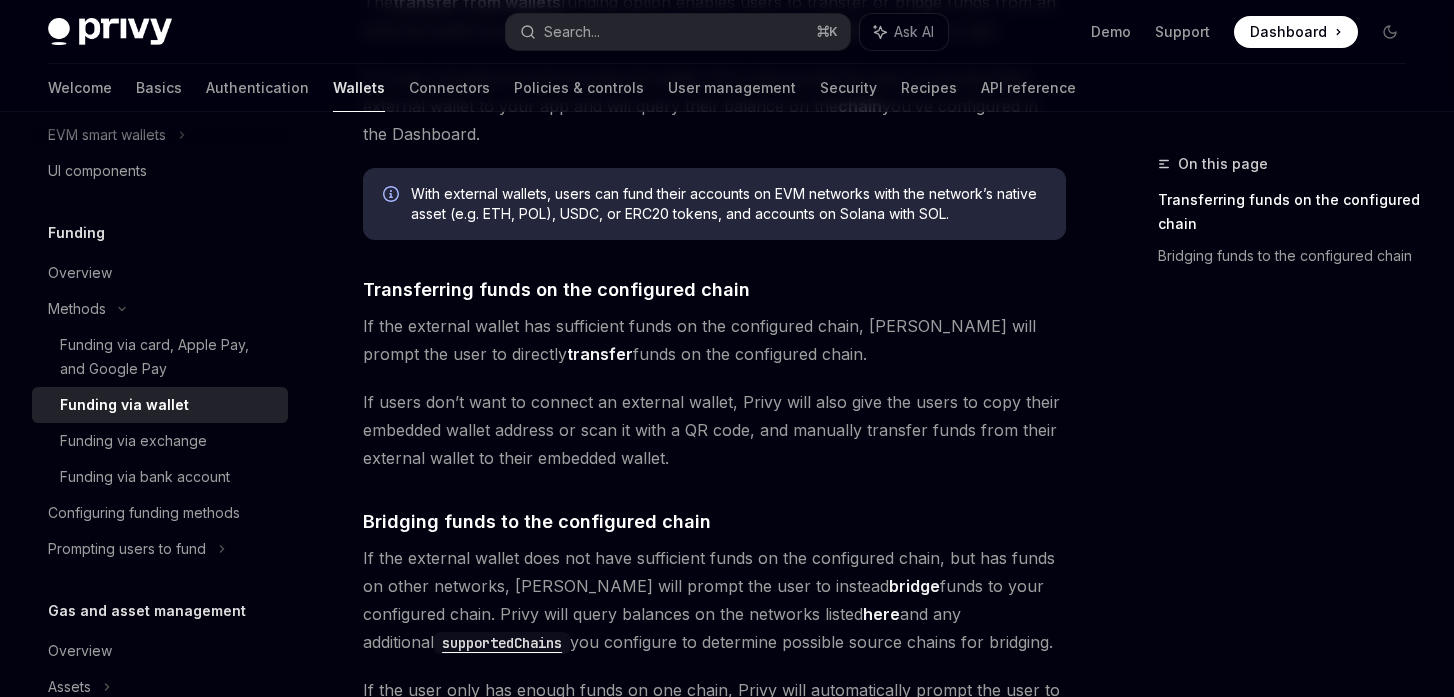 click on "If the external wallet has sufficient funds on the configured chain, [PERSON_NAME] will prompt the user to directly  transfer  funds on the configured chain." at bounding box center [714, 340] 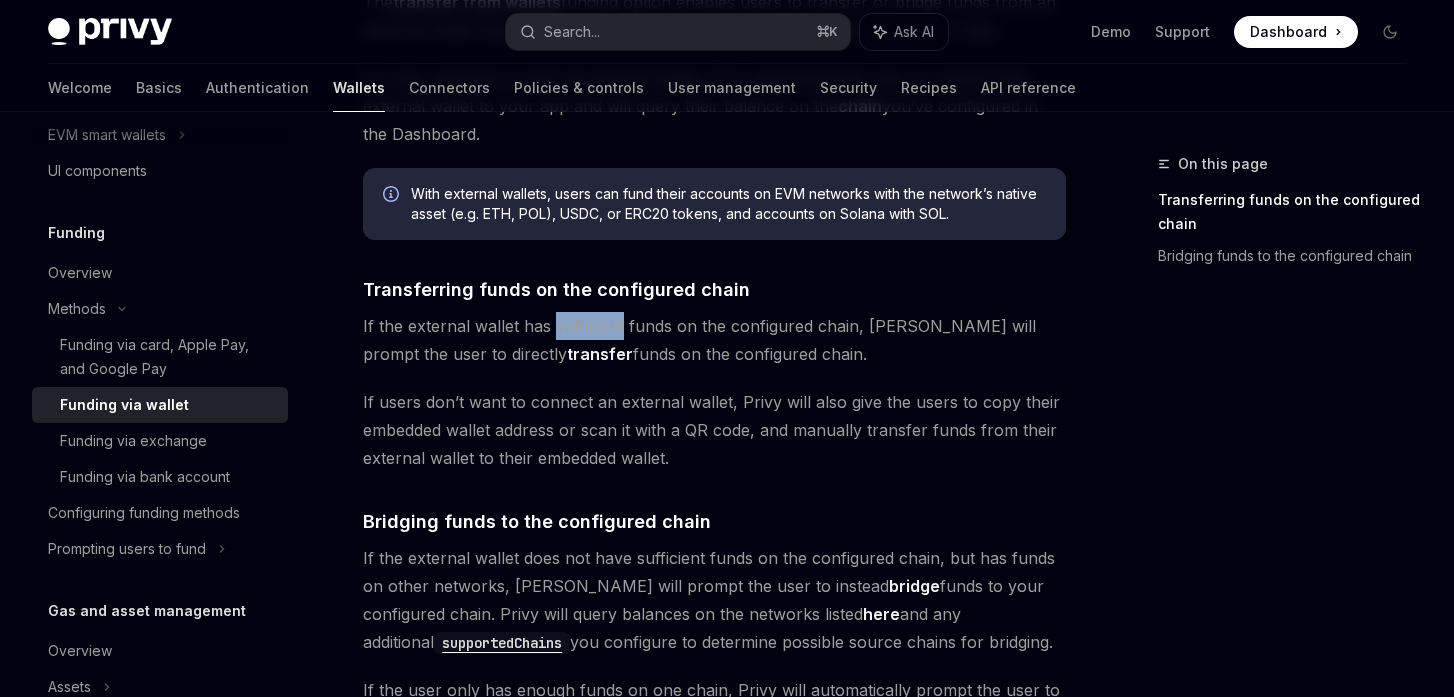 click on "If the external wallet has sufficient funds on the configured chain, [PERSON_NAME] will prompt the user to directly  transfer  funds on the configured chain." at bounding box center (714, 340) 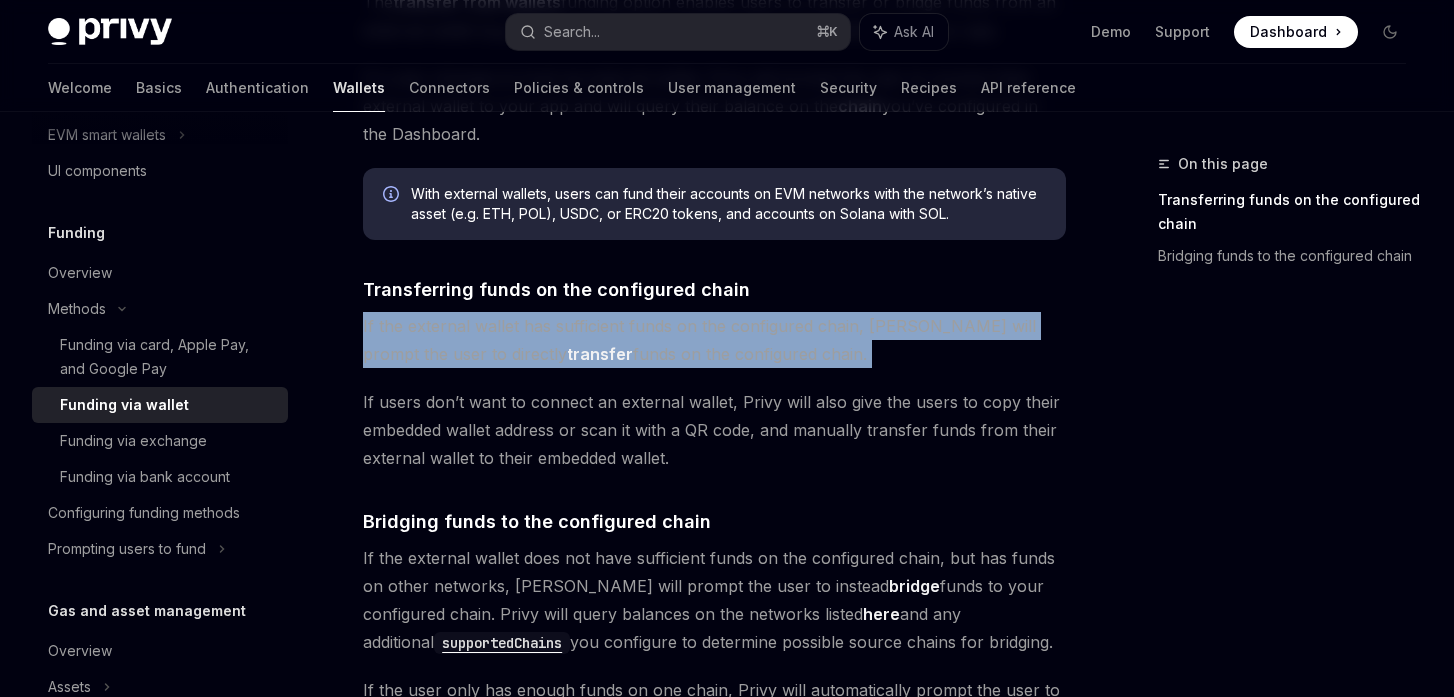click on "If users don’t want to connect an external wallet, Privy will also give the users to copy their embedded wallet address or scan it with a QR code, and manually transfer funds from their external wallet to their embedded wallet." at bounding box center [714, 430] 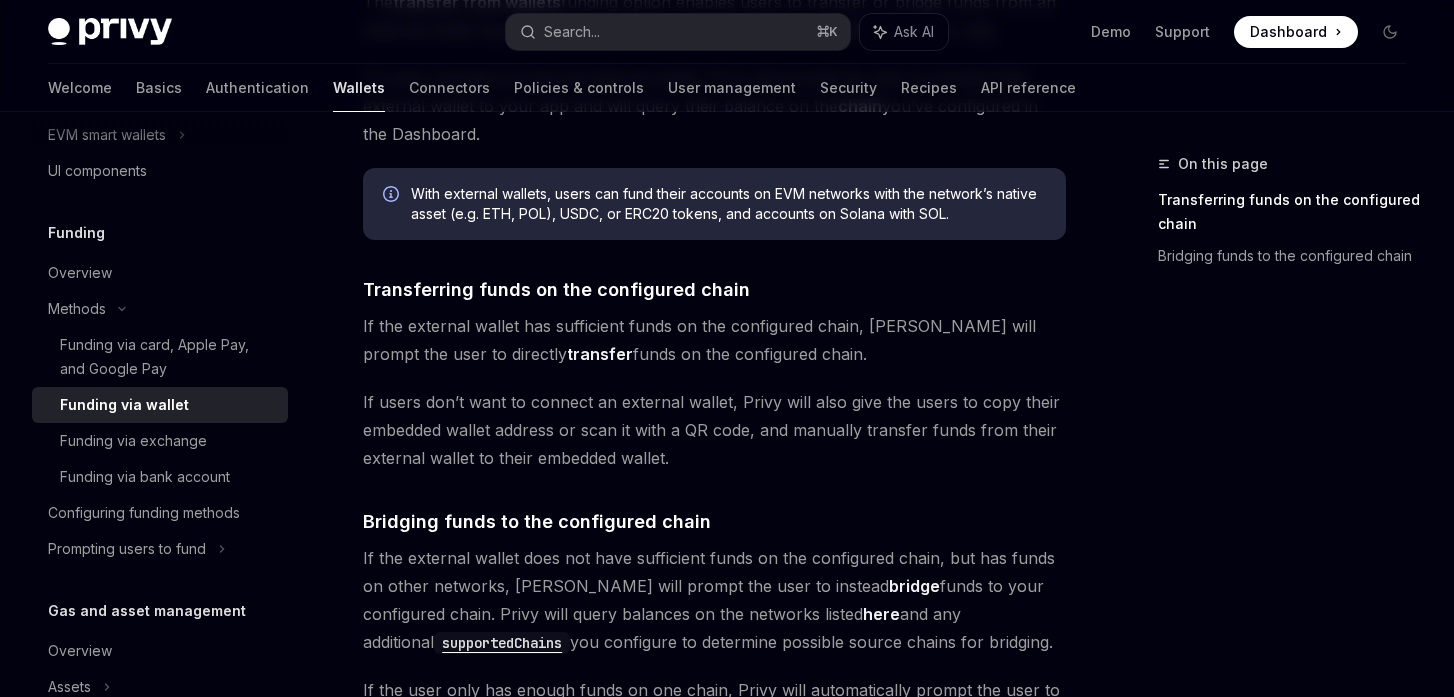 click on "If users don’t want to connect an external wallet, Privy will also give the users to copy their embedded wallet address or scan it with a QR code, and manually transfer funds from their external wallet to their embedded wallet." at bounding box center (714, 430) 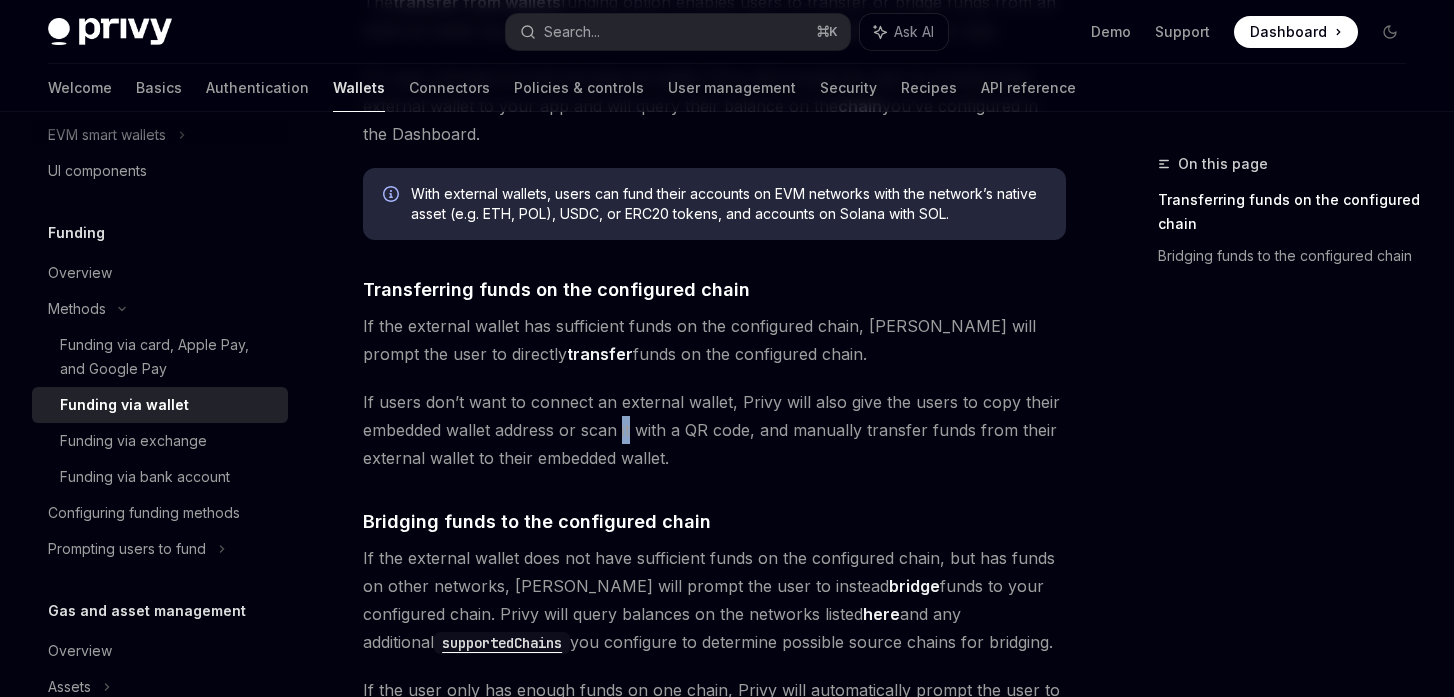 click on "If users don’t want to connect an external wallet, Privy will also give the users to copy their embedded wallet address or scan it with a QR code, and manually transfer funds from their external wallet to their embedded wallet." at bounding box center [714, 430] 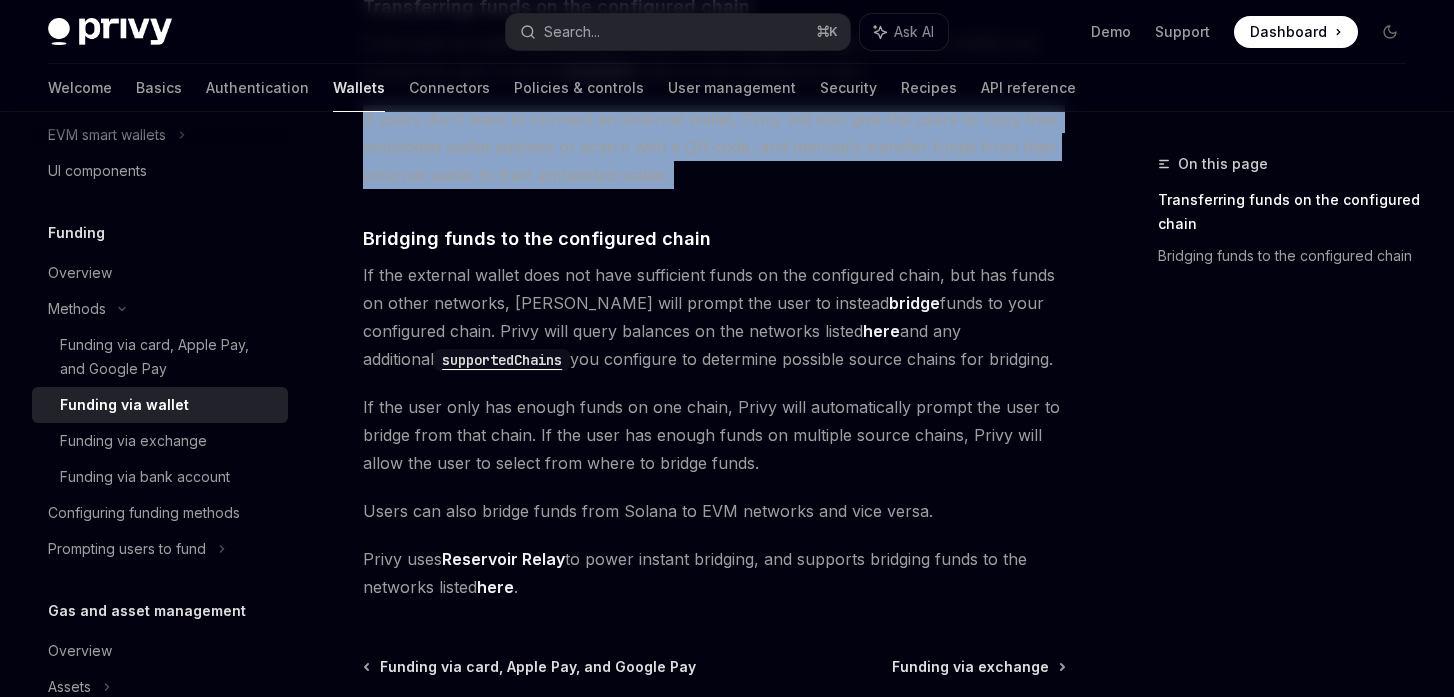 scroll, scrollTop: 559, scrollLeft: 0, axis: vertical 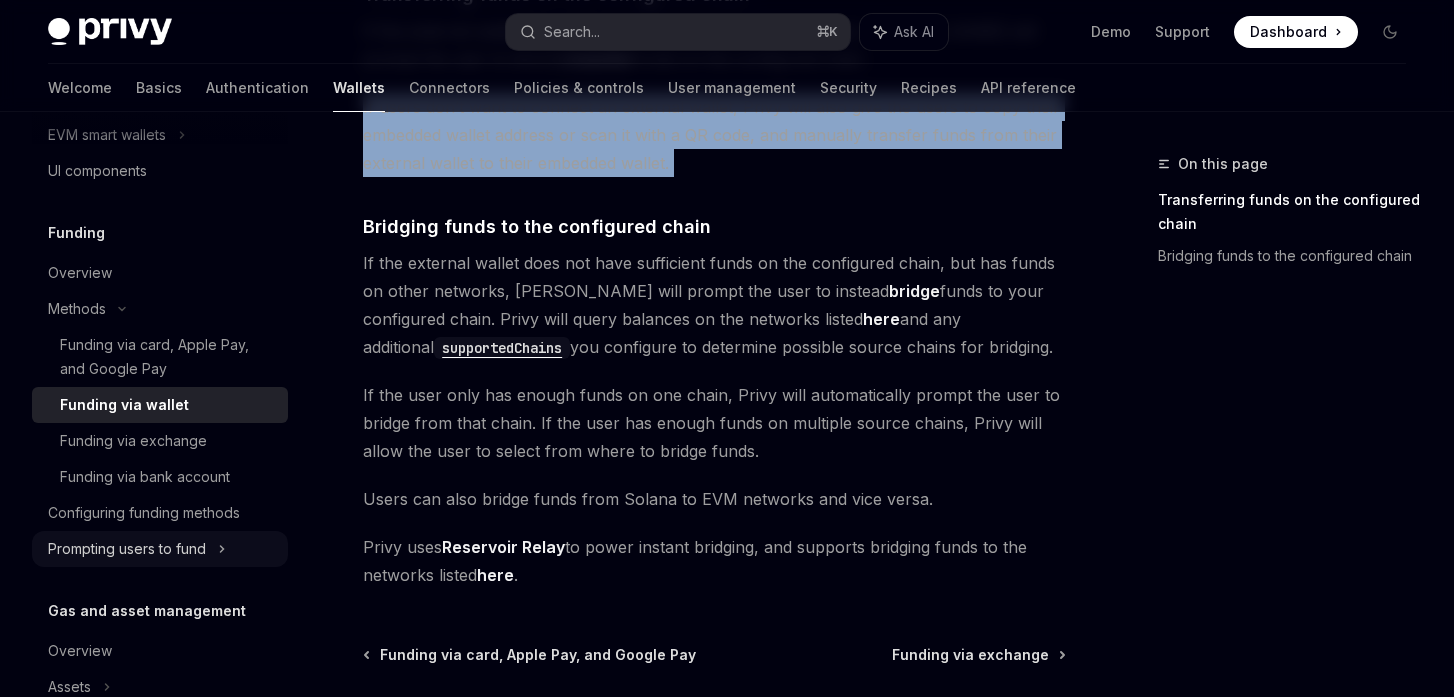 click on "Prompting users to fund" at bounding box center (160, 135) 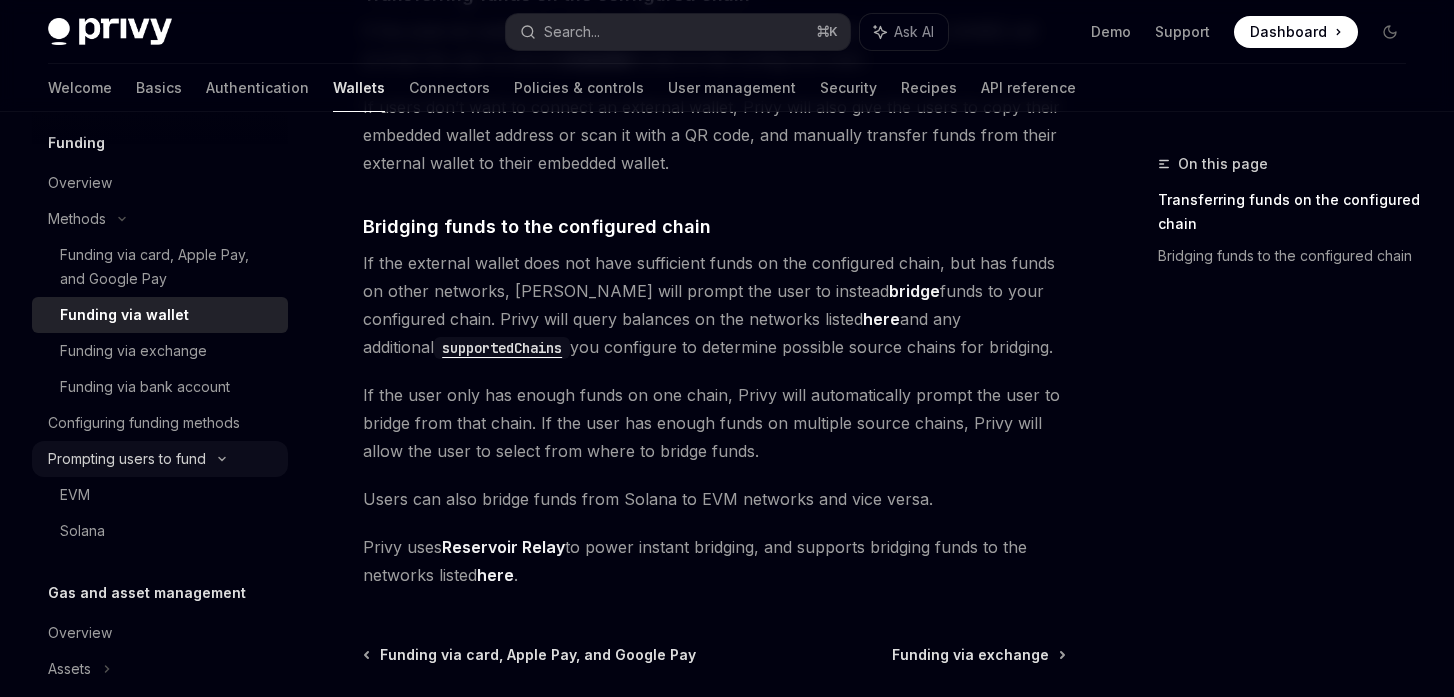 scroll, scrollTop: 647, scrollLeft: 0, axis: vertical 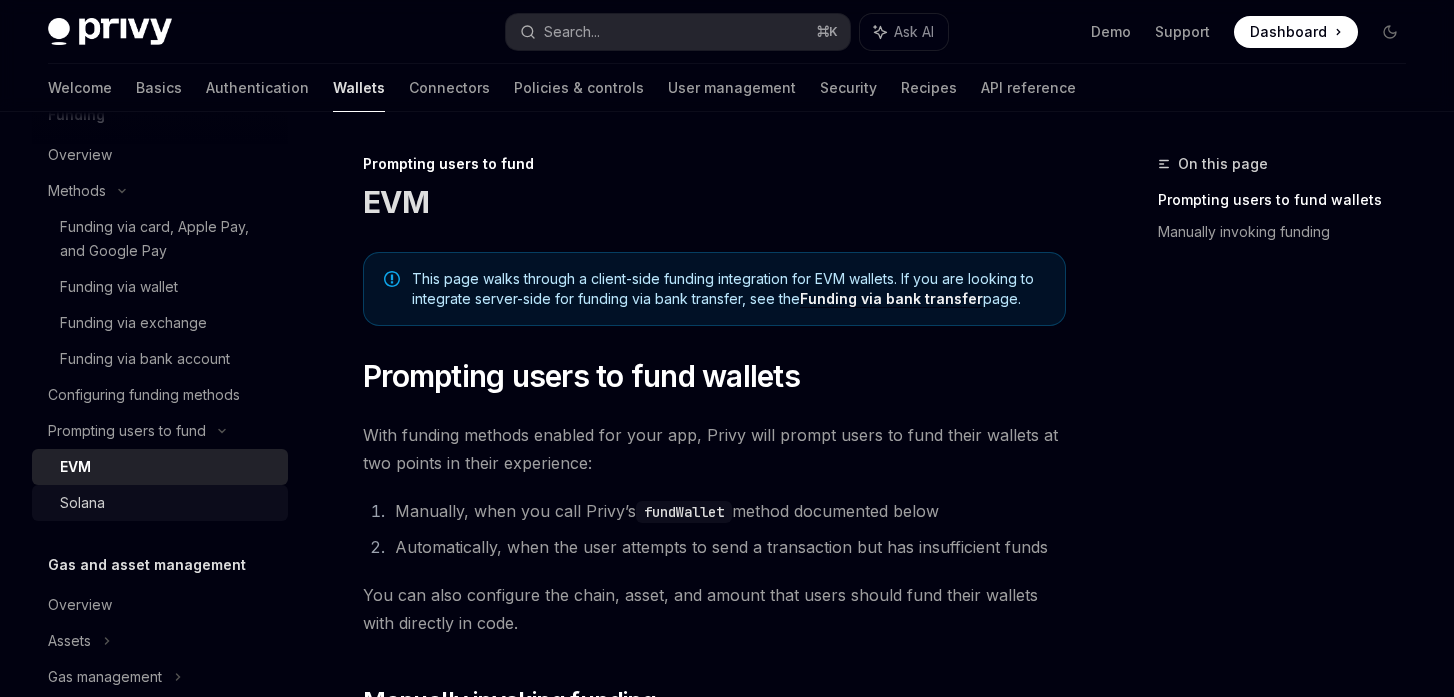 click on "Solana" at bounding box center (168, 503) 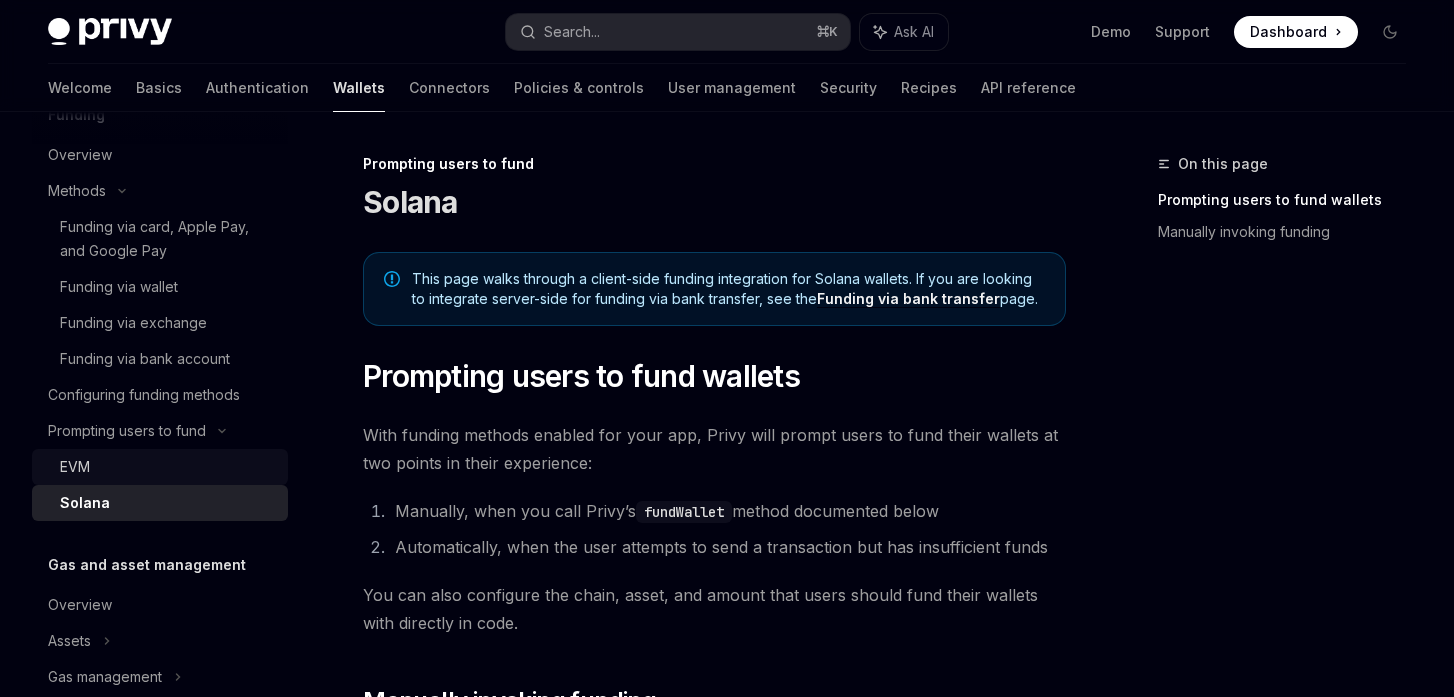 click on "EVM" at bounding box center (168, 467) 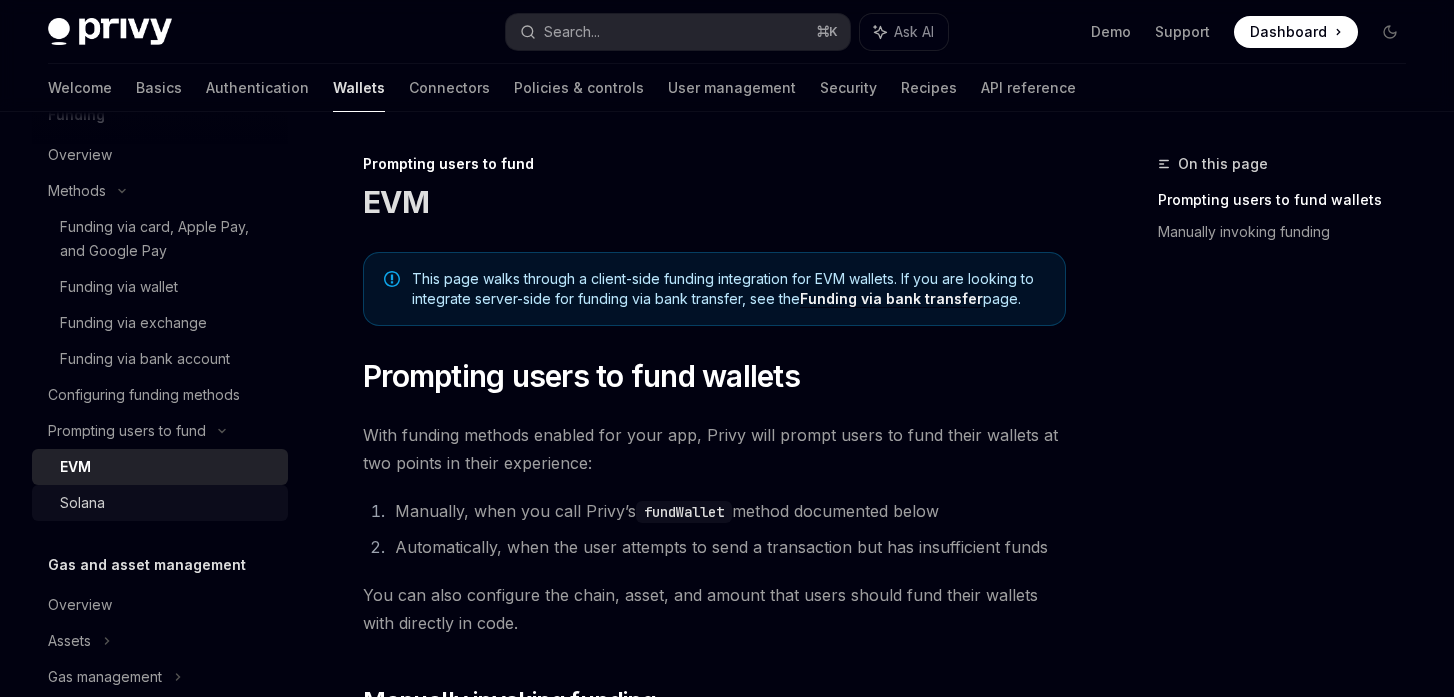 click on "Solana" at bounding box center (168, 503) 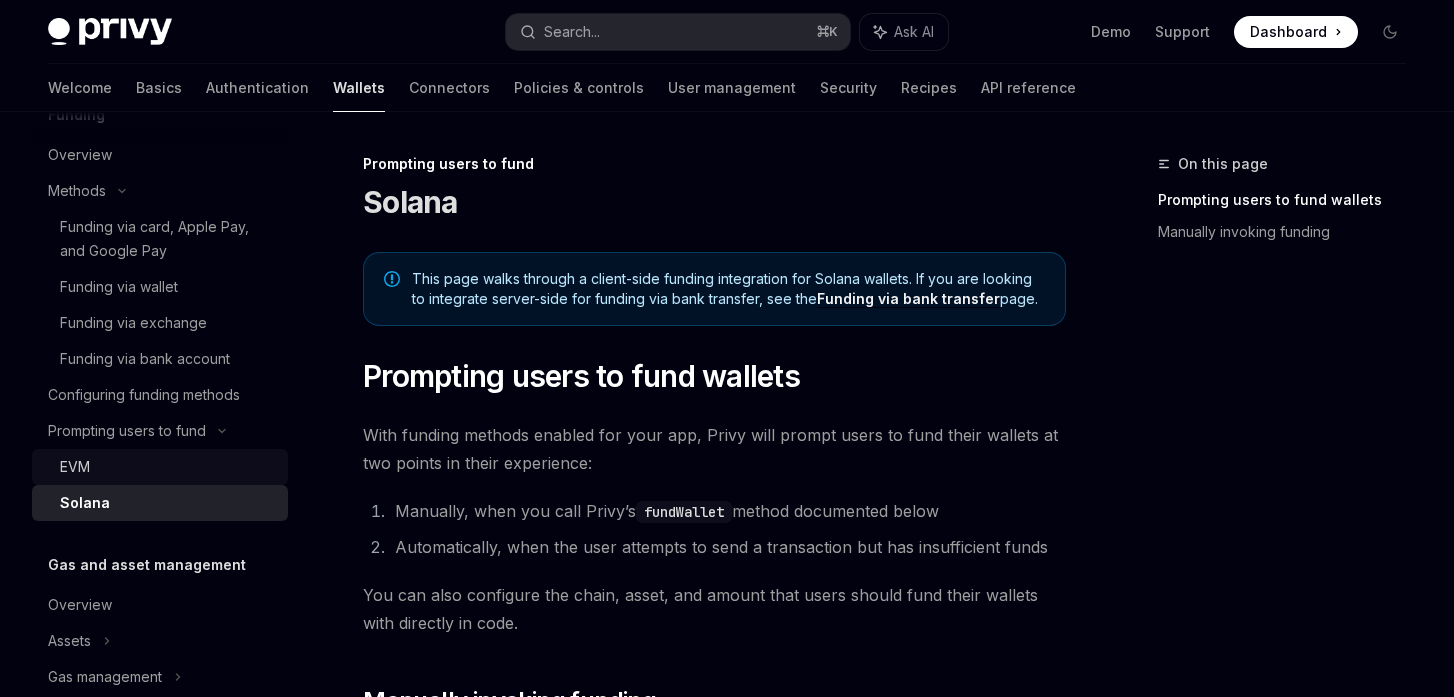click on "EVM" at bounding box center [168, 467] 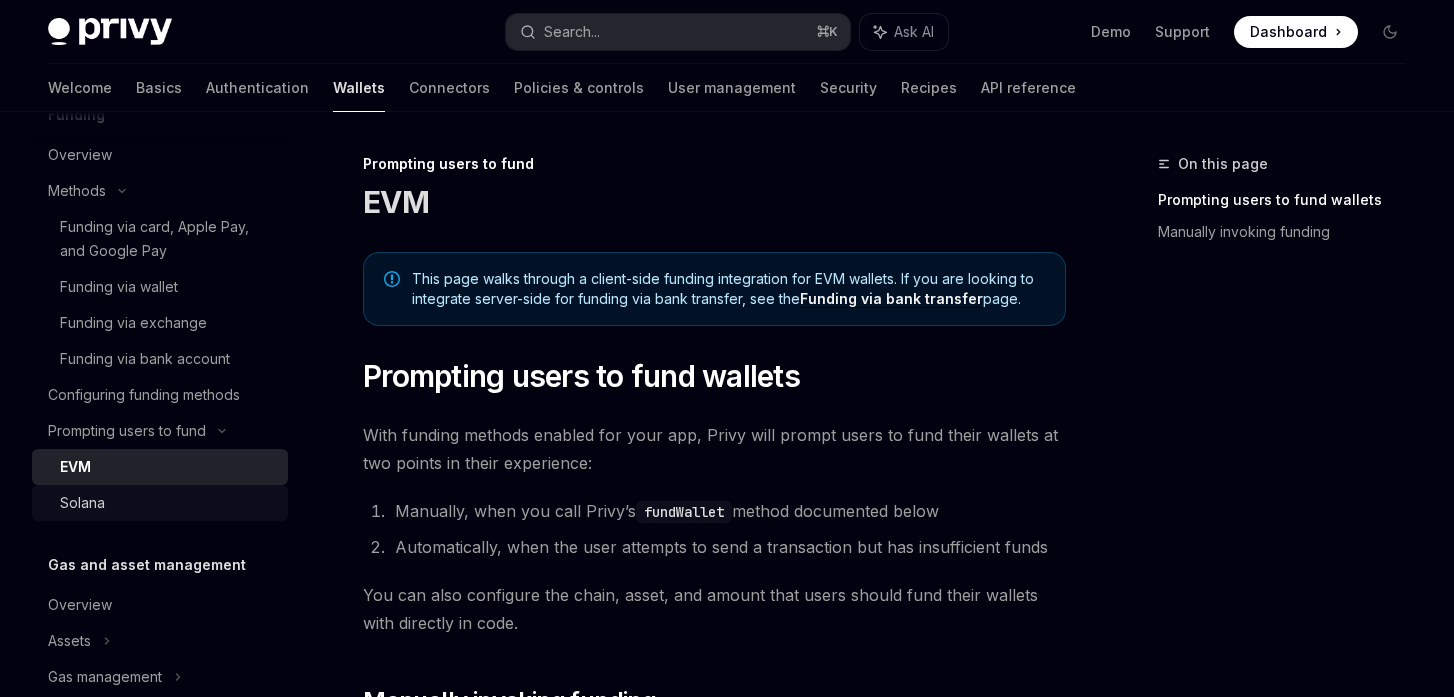 click on "Solana" at bounding box center [168, 503] 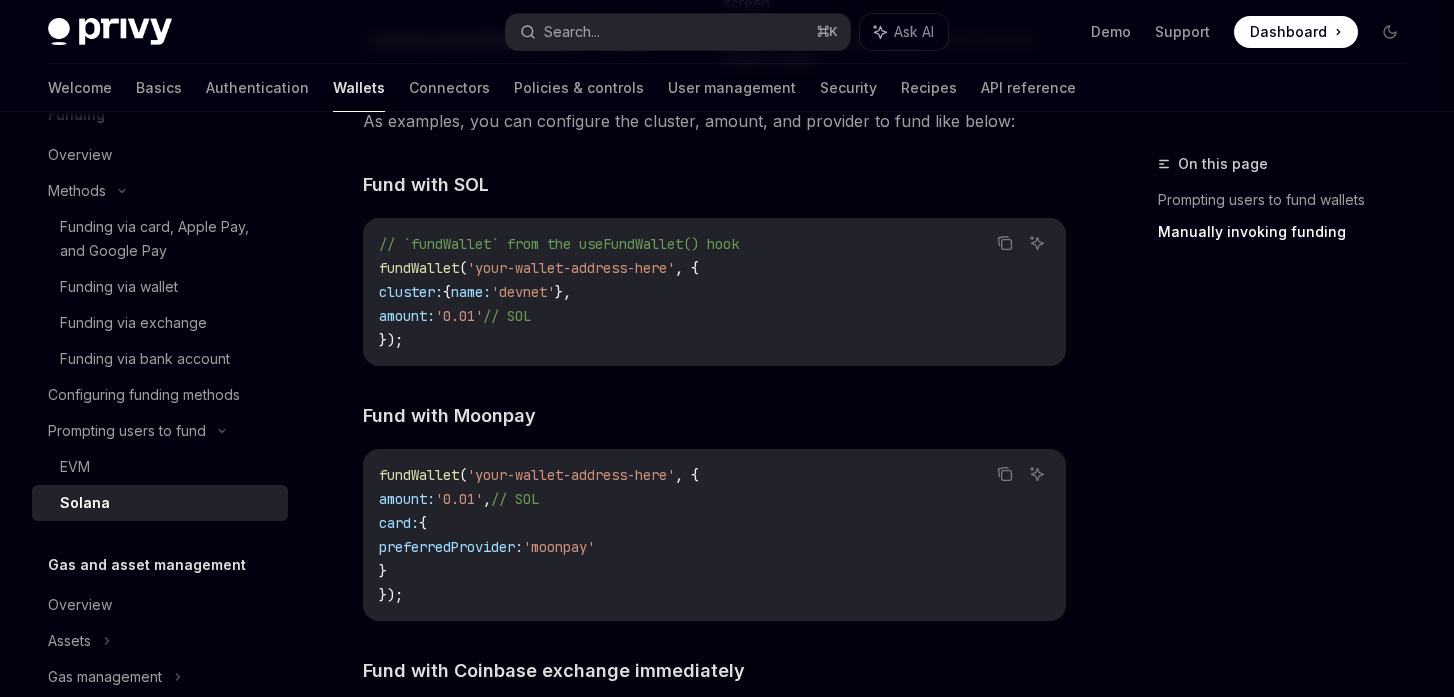 scroll, scrollTop: 2241, scrollLeft: 0, axis: vertical 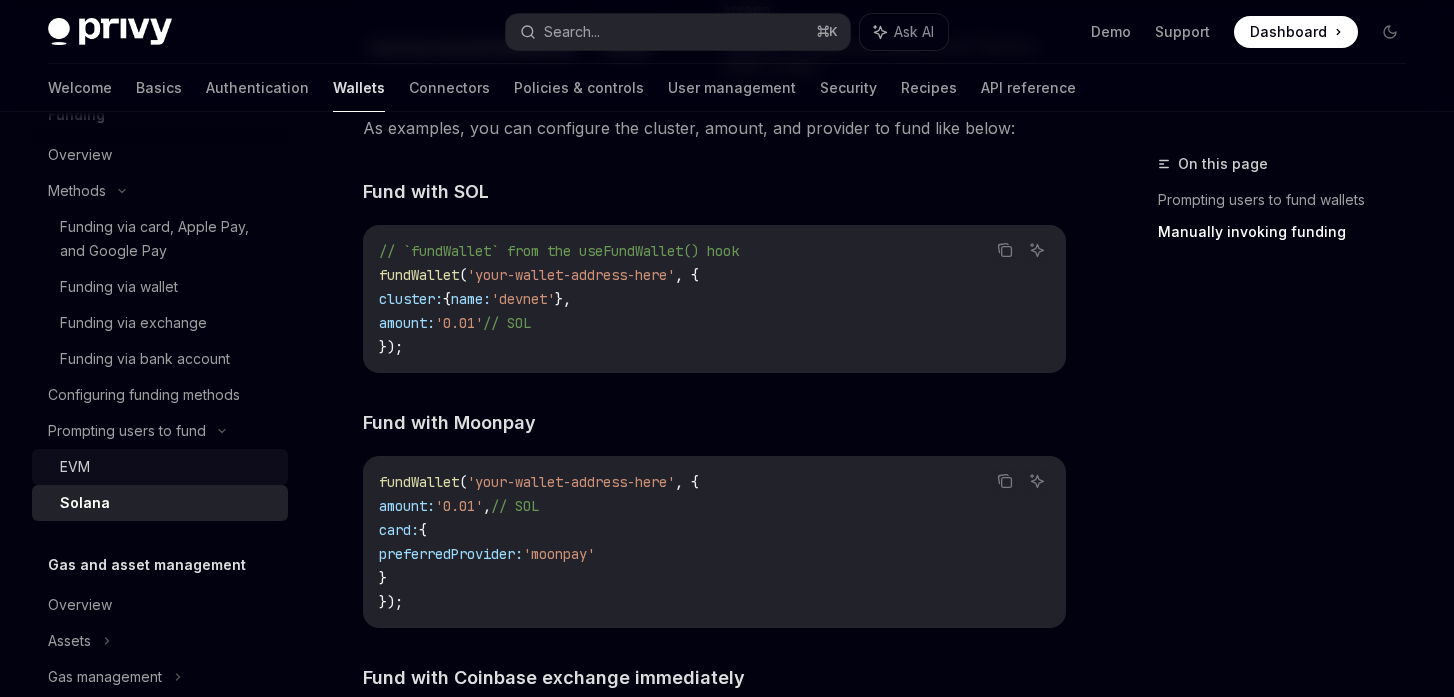 click on "EVM" at bounding box center (168, 467) 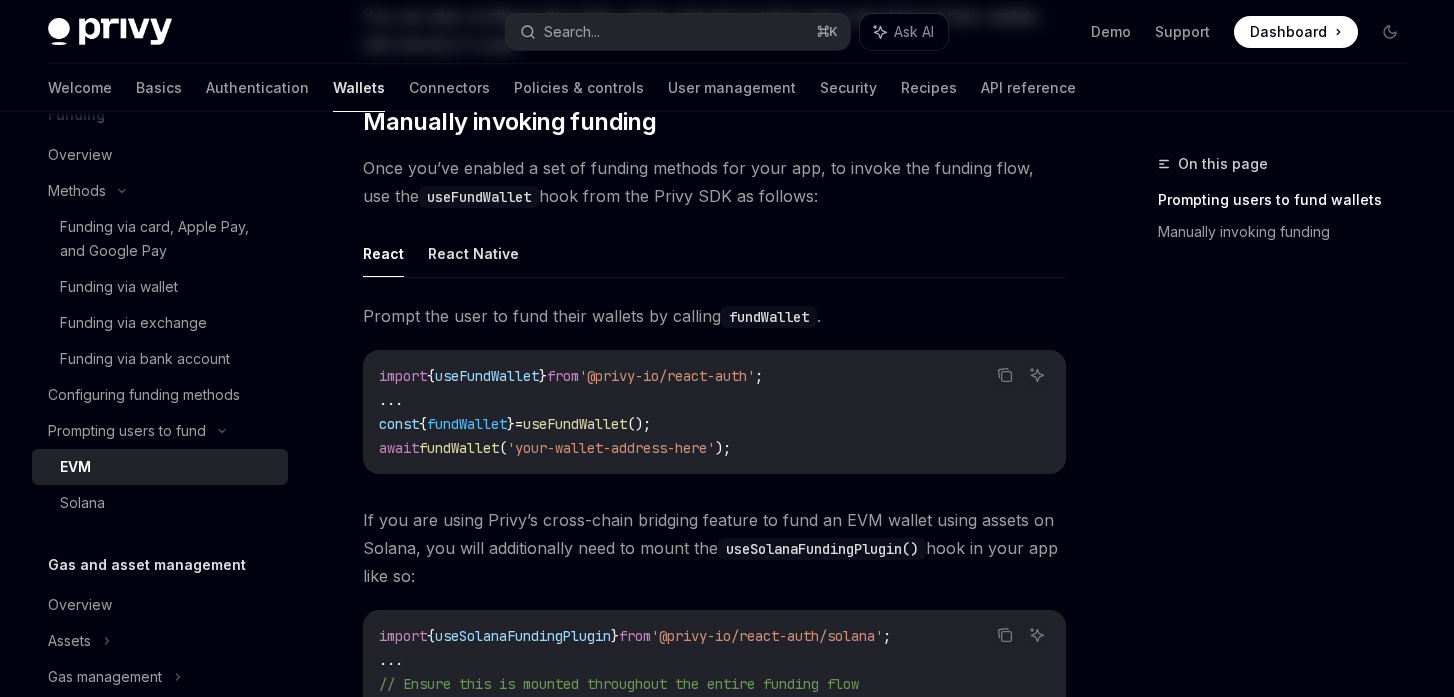 scroll, scrollTop: 0, scrollLeft: 0, axis: both 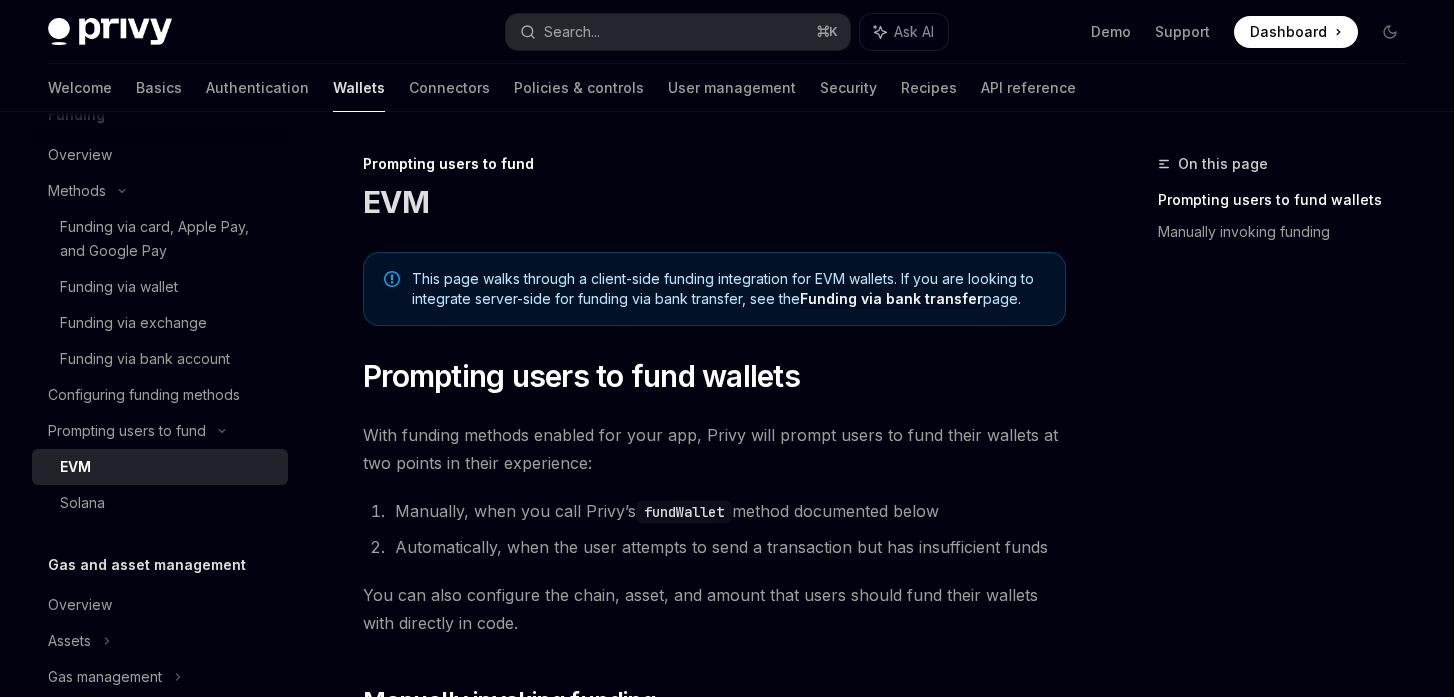 click at bounding box center [110, 32] 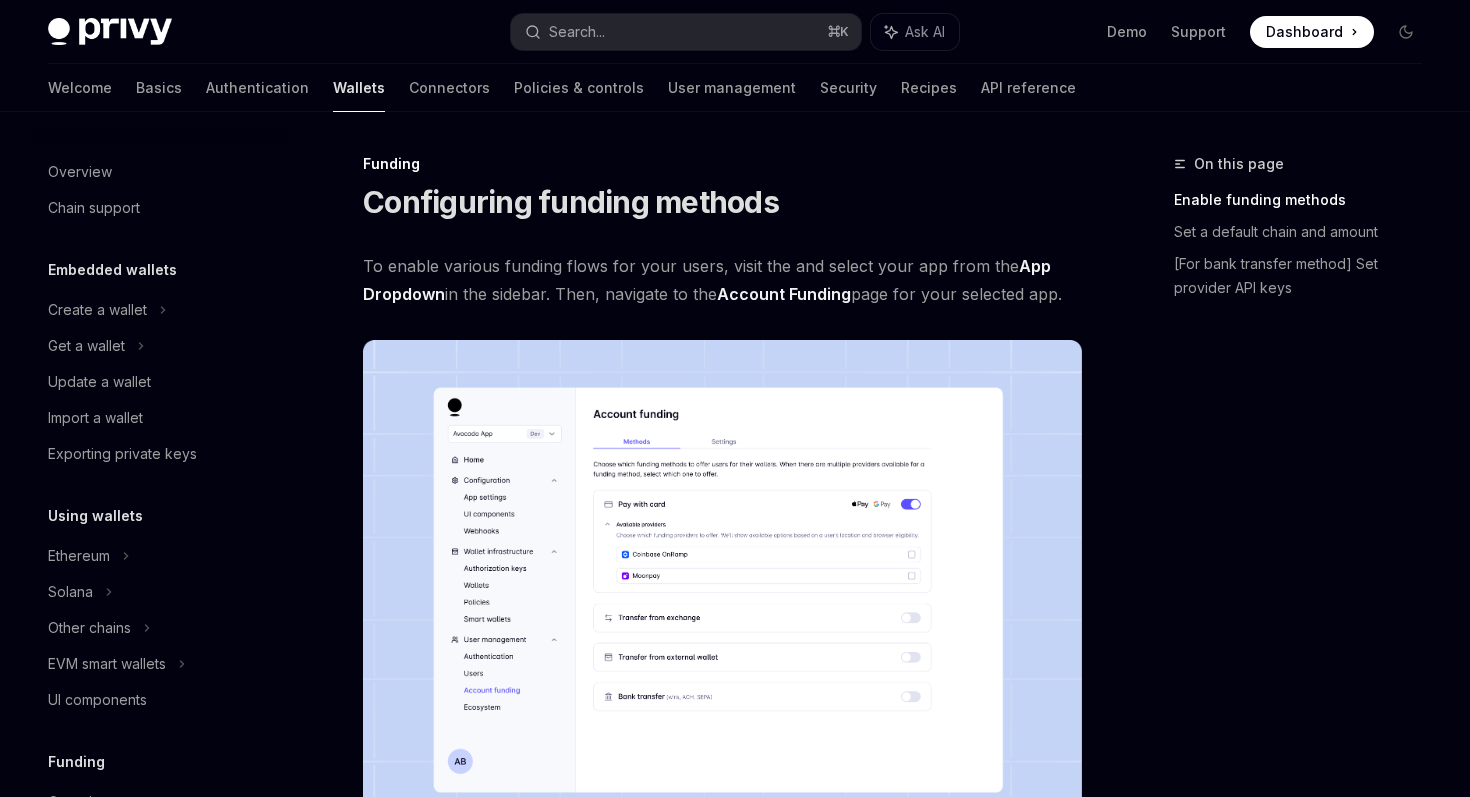 scroll, scrollTop: 52, scrollLeft: 0, axis: vertical 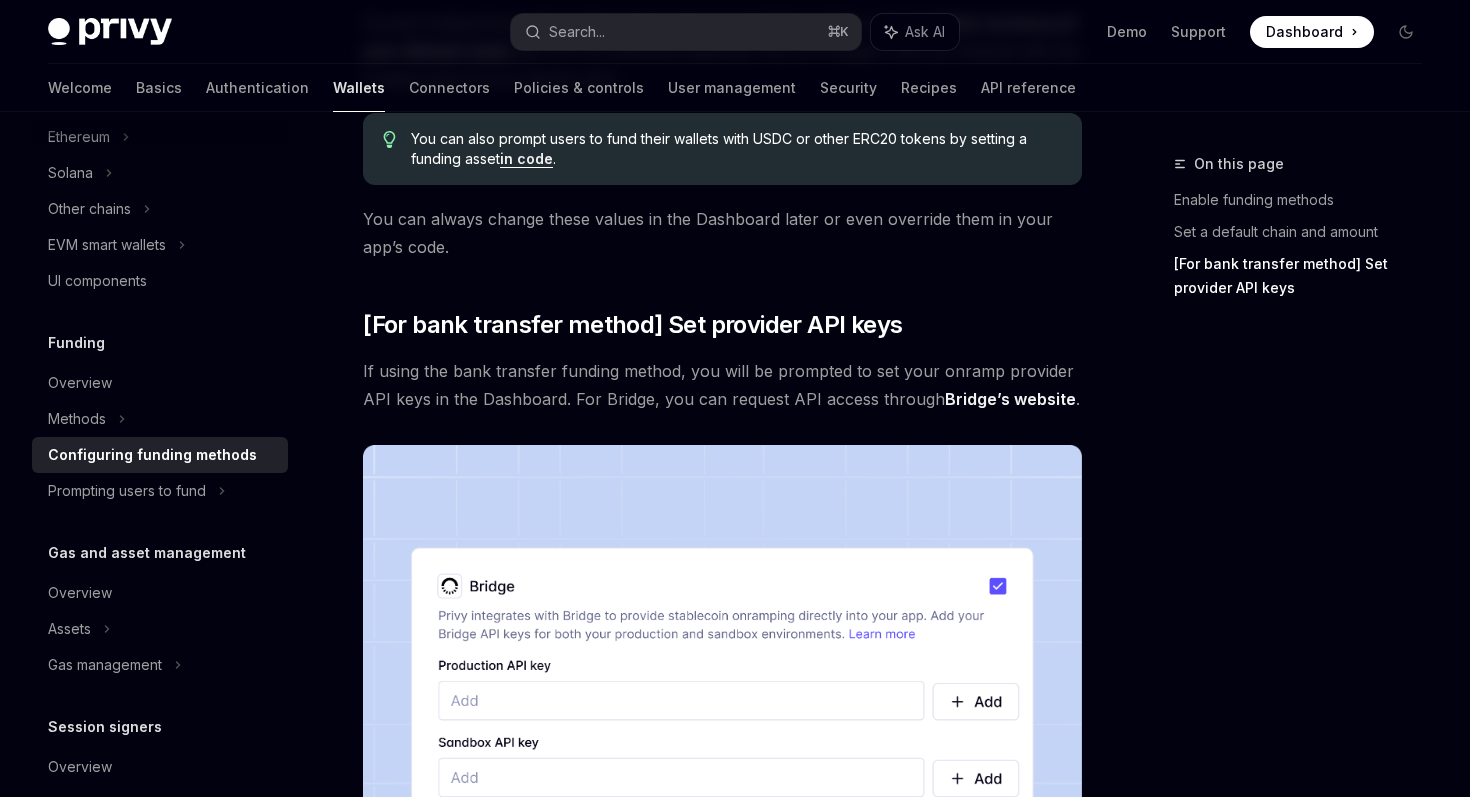 click on "Bridge’s website" at bounding box center [1010, 399] 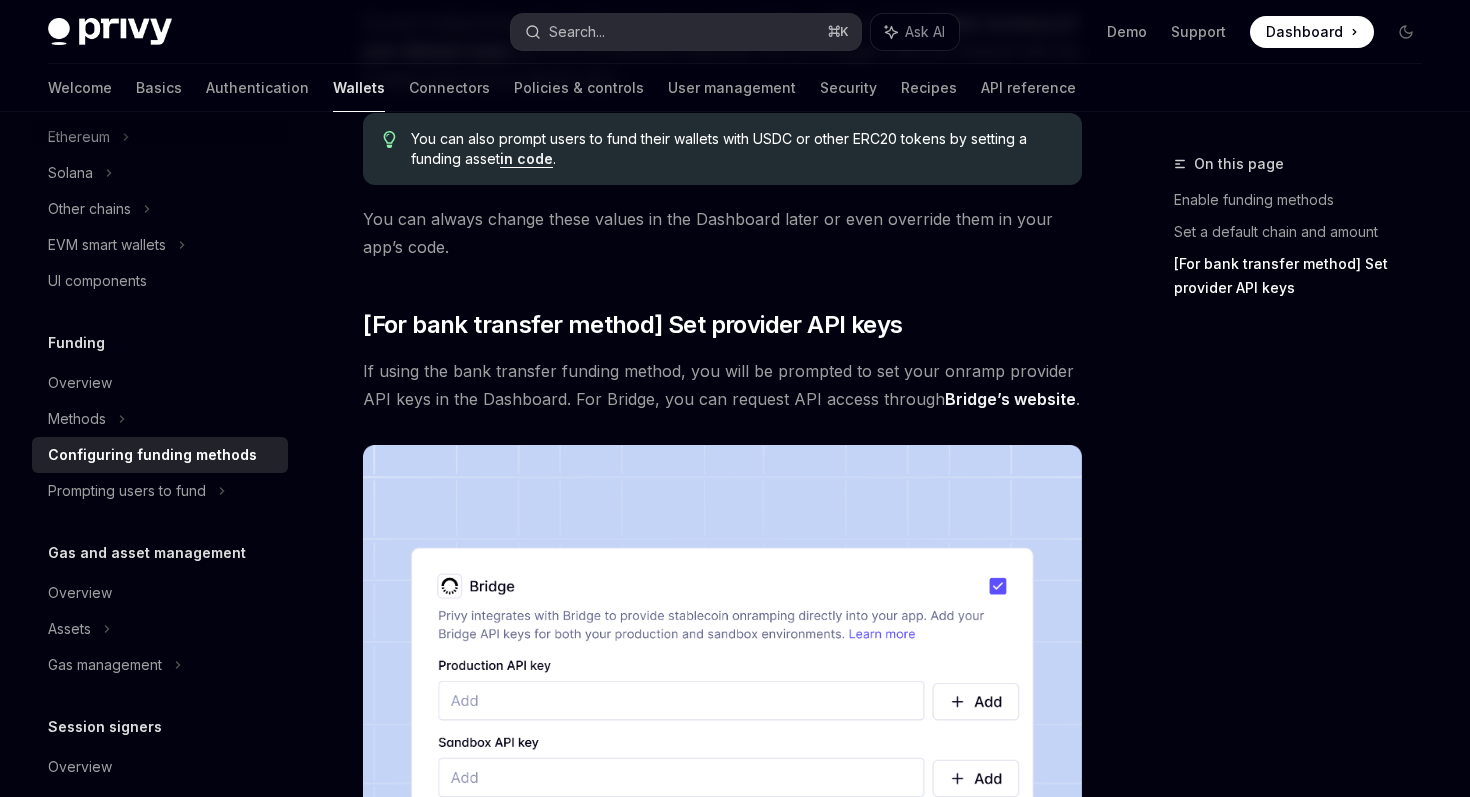 click on "Search... ⌘ K" at bounding box center (685, 32) 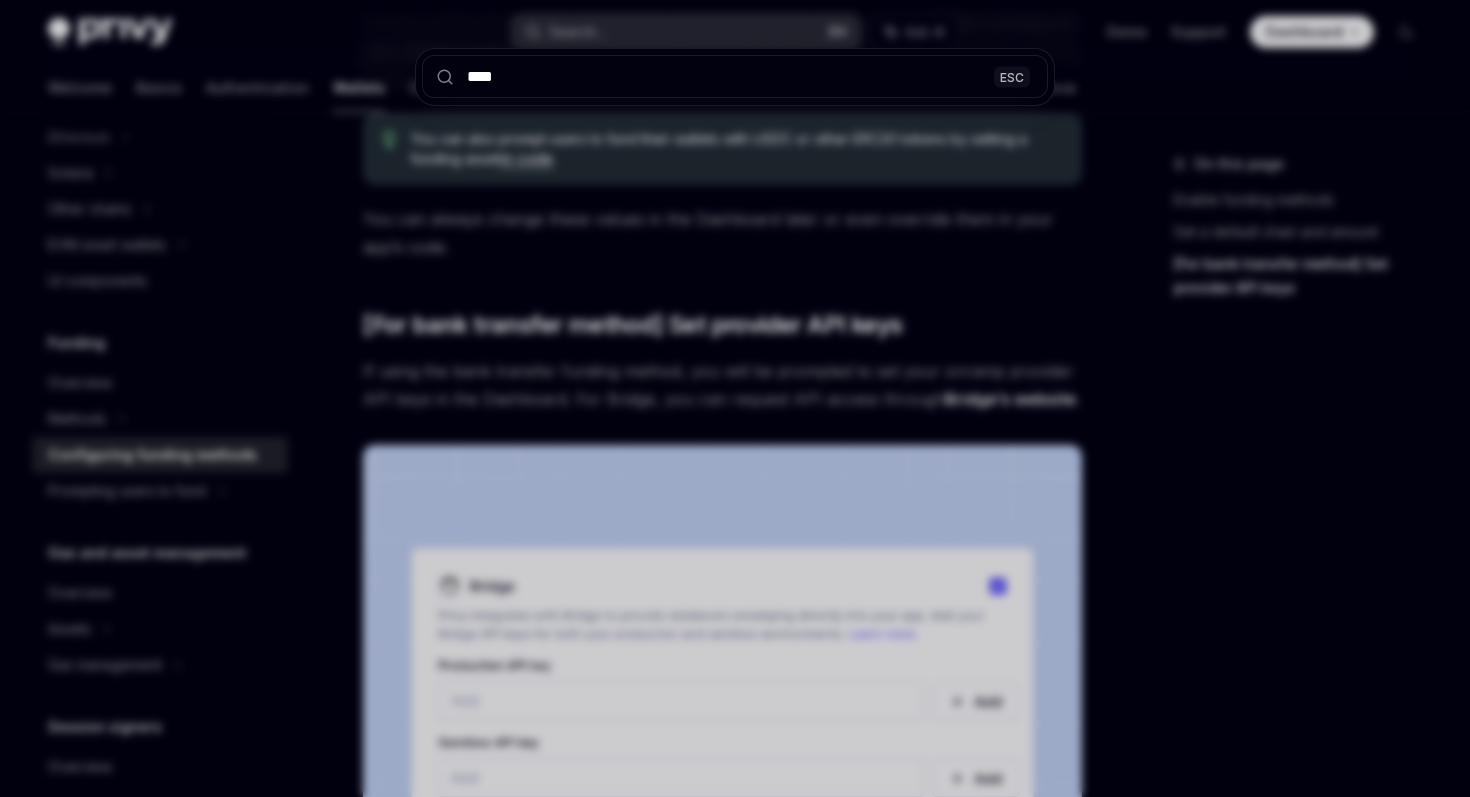 type on "*****" 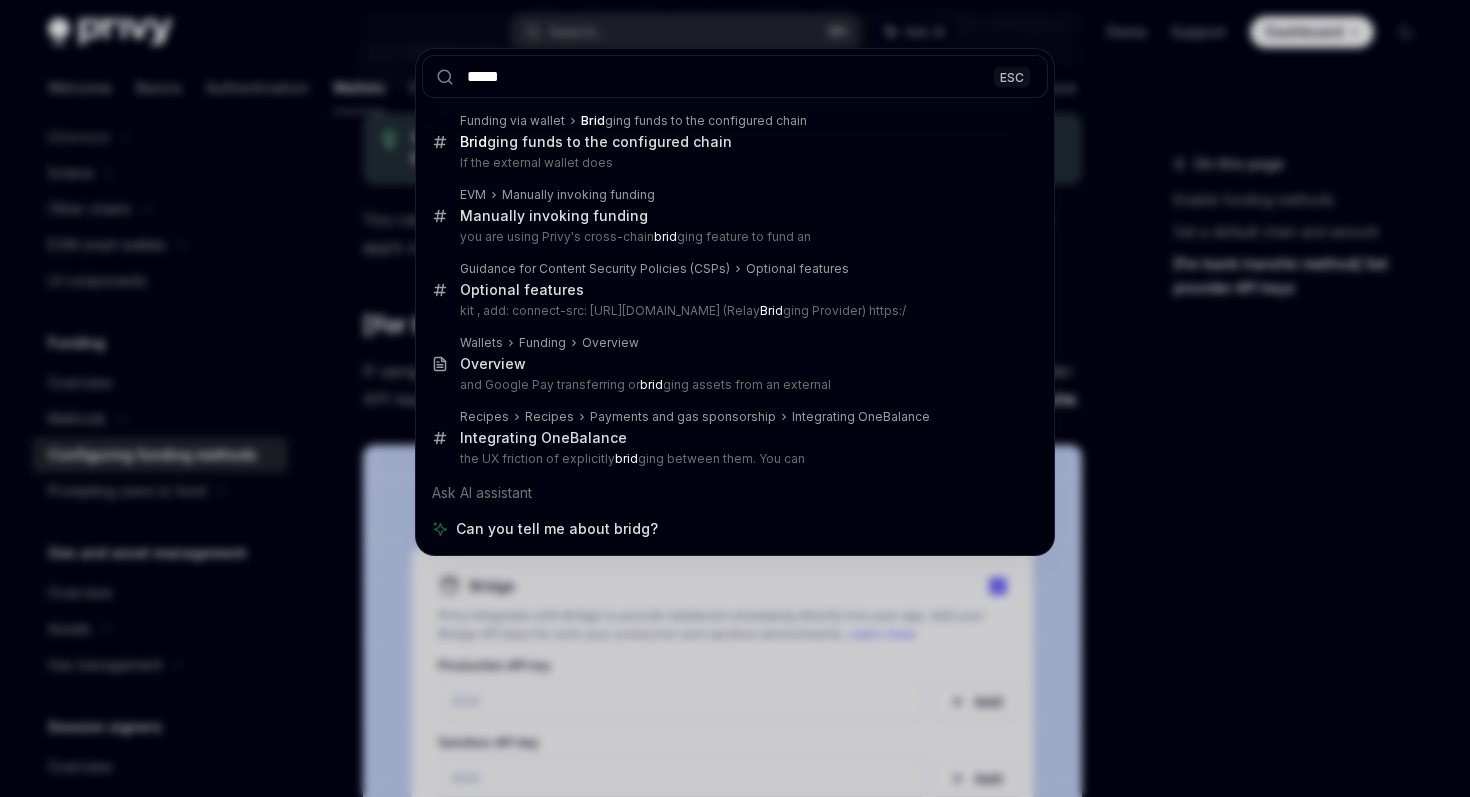 click on "Brid ging funds to the configured chain" at bounding box center (733, 142) 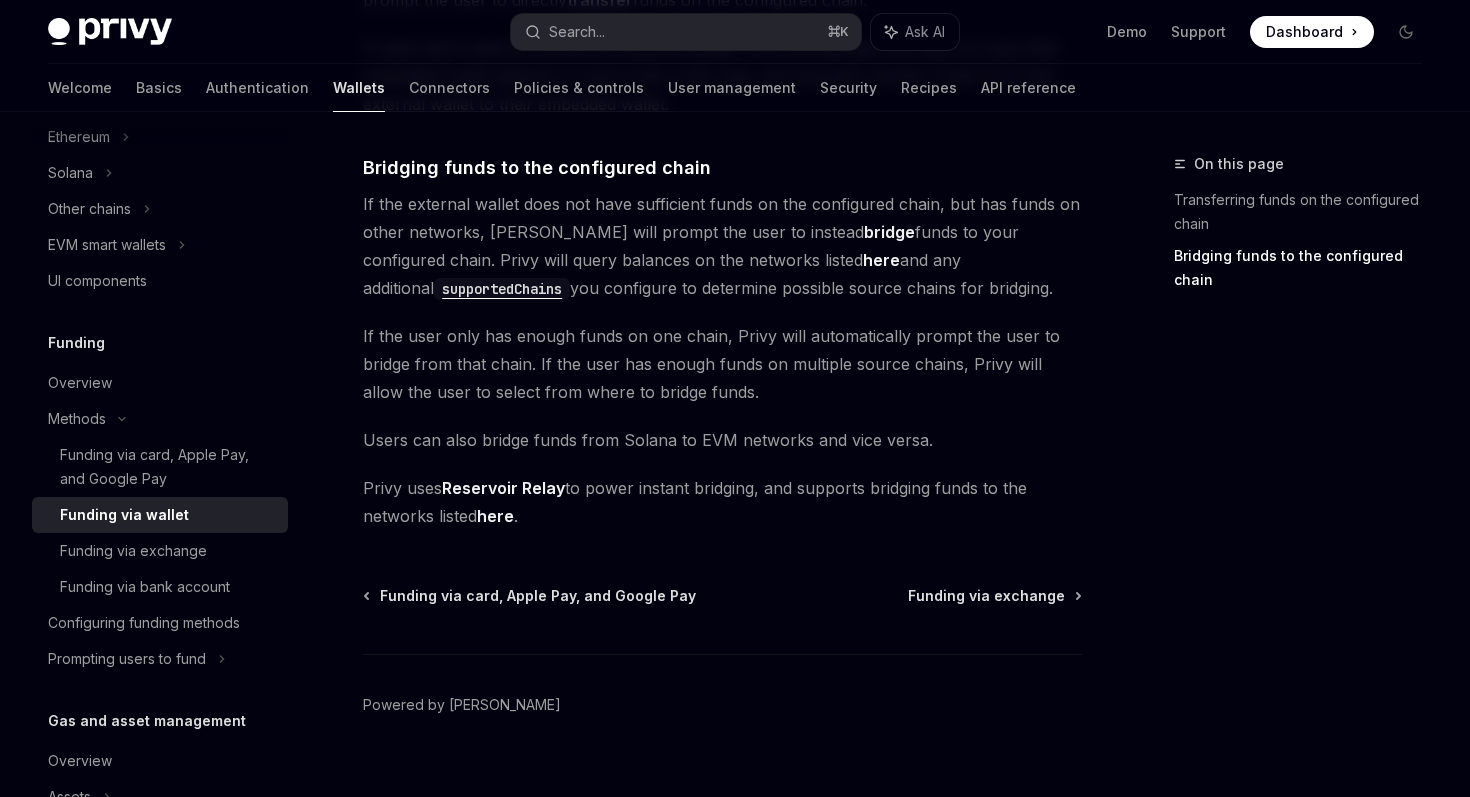 scroll, scrollTop: 620, scrollLeft: 0, axis: vertical 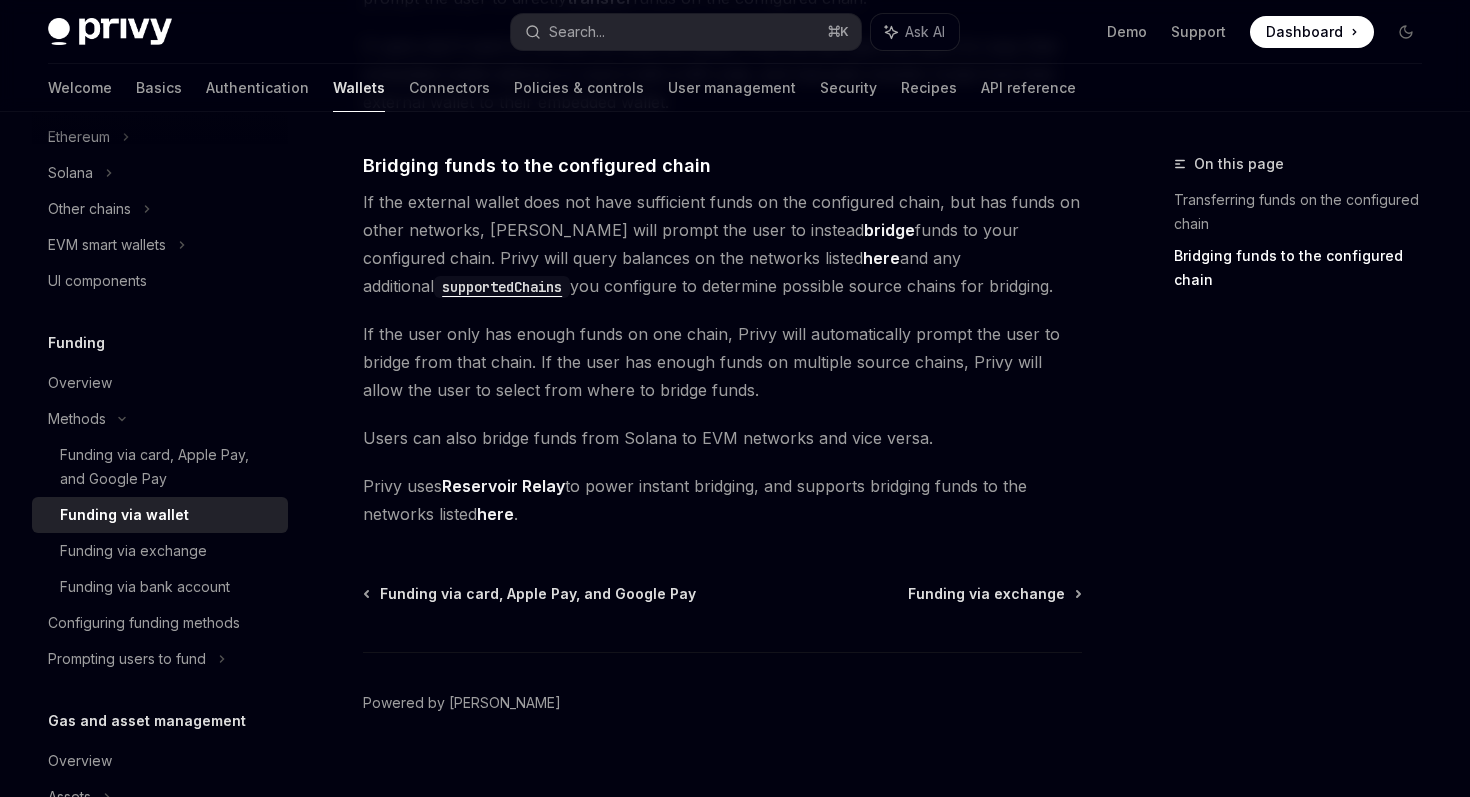 type 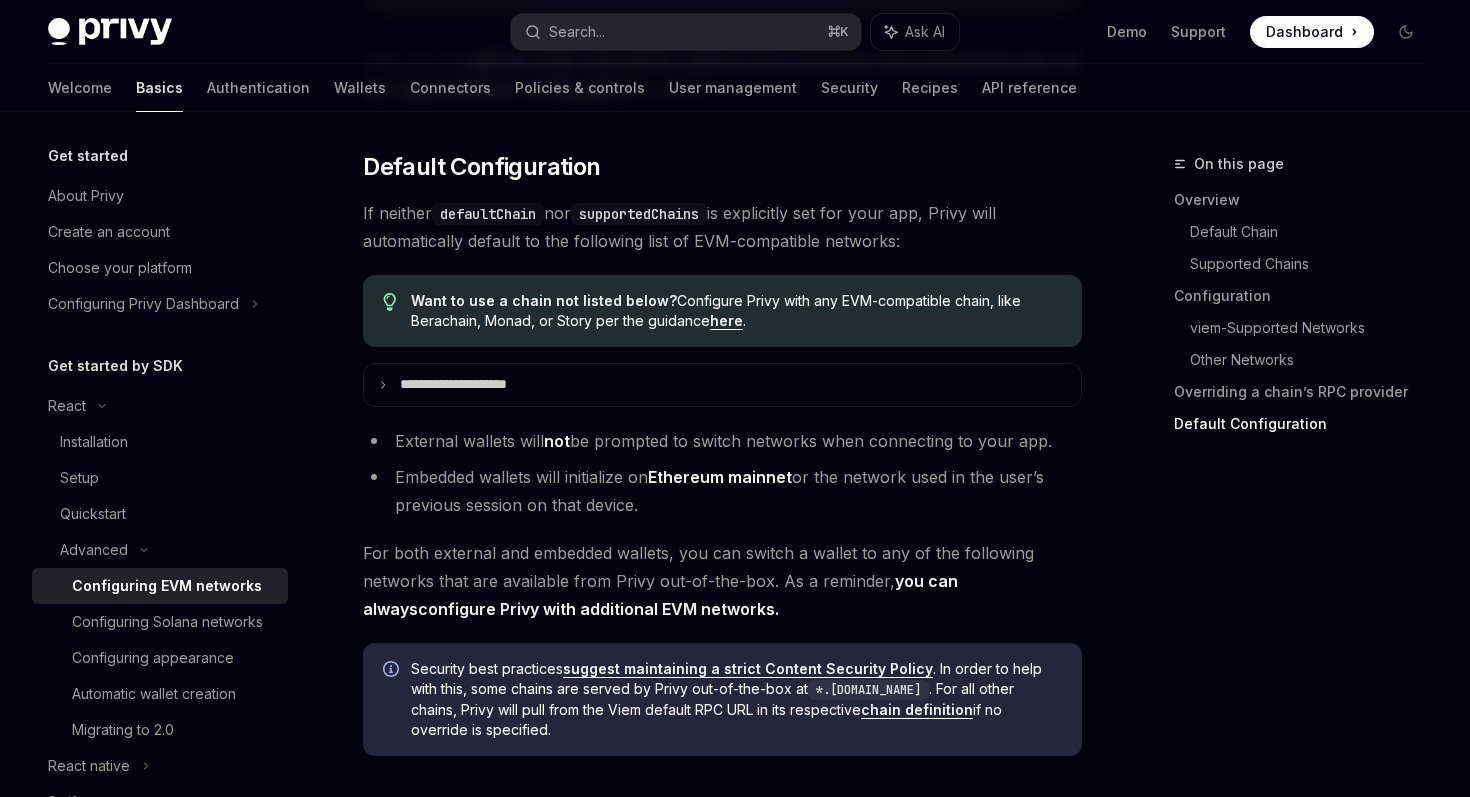 scroll, scrollTop: 4958, scrollLeft: 0, axis: vertical 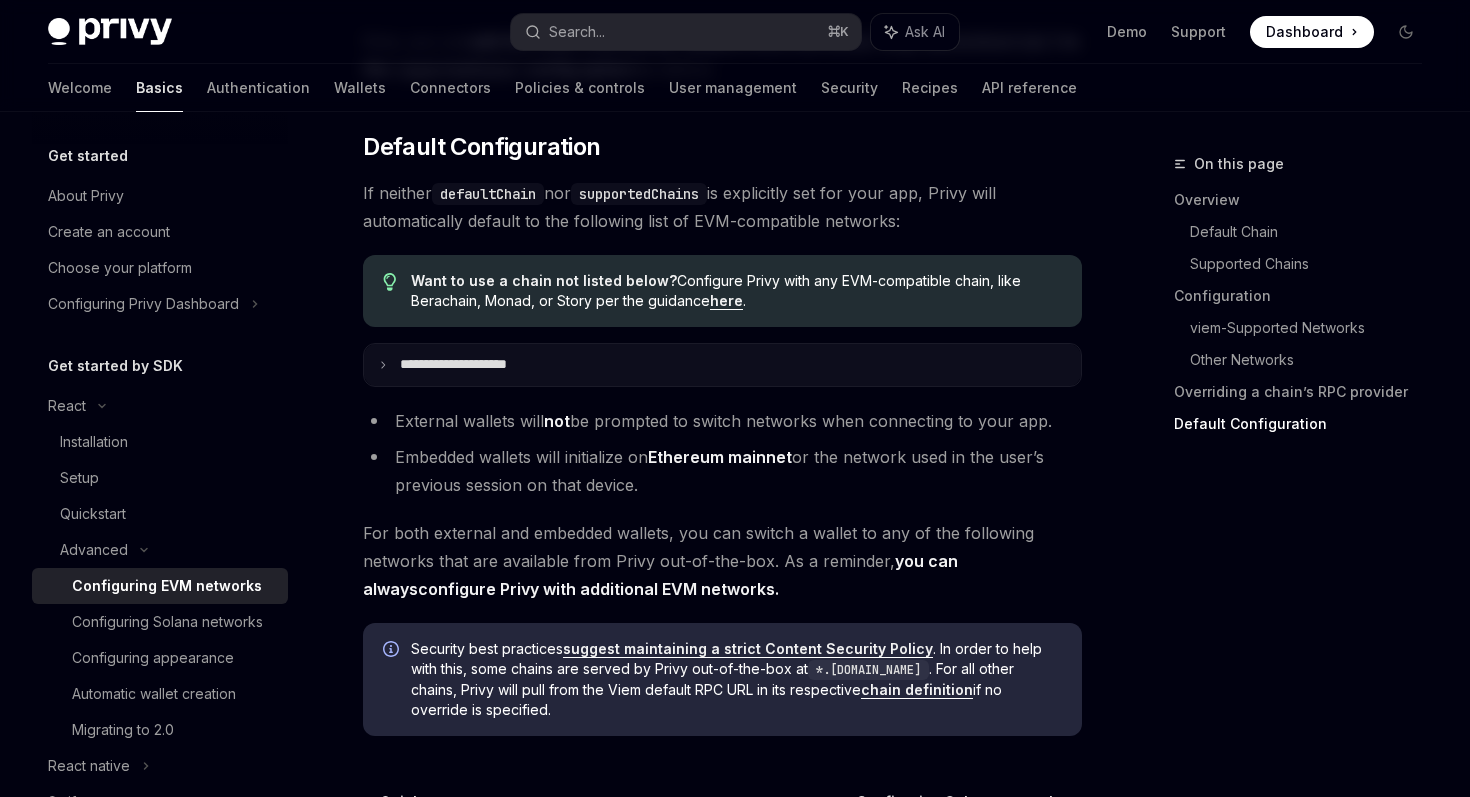 click on "**********" at bounding box center (476, 365) 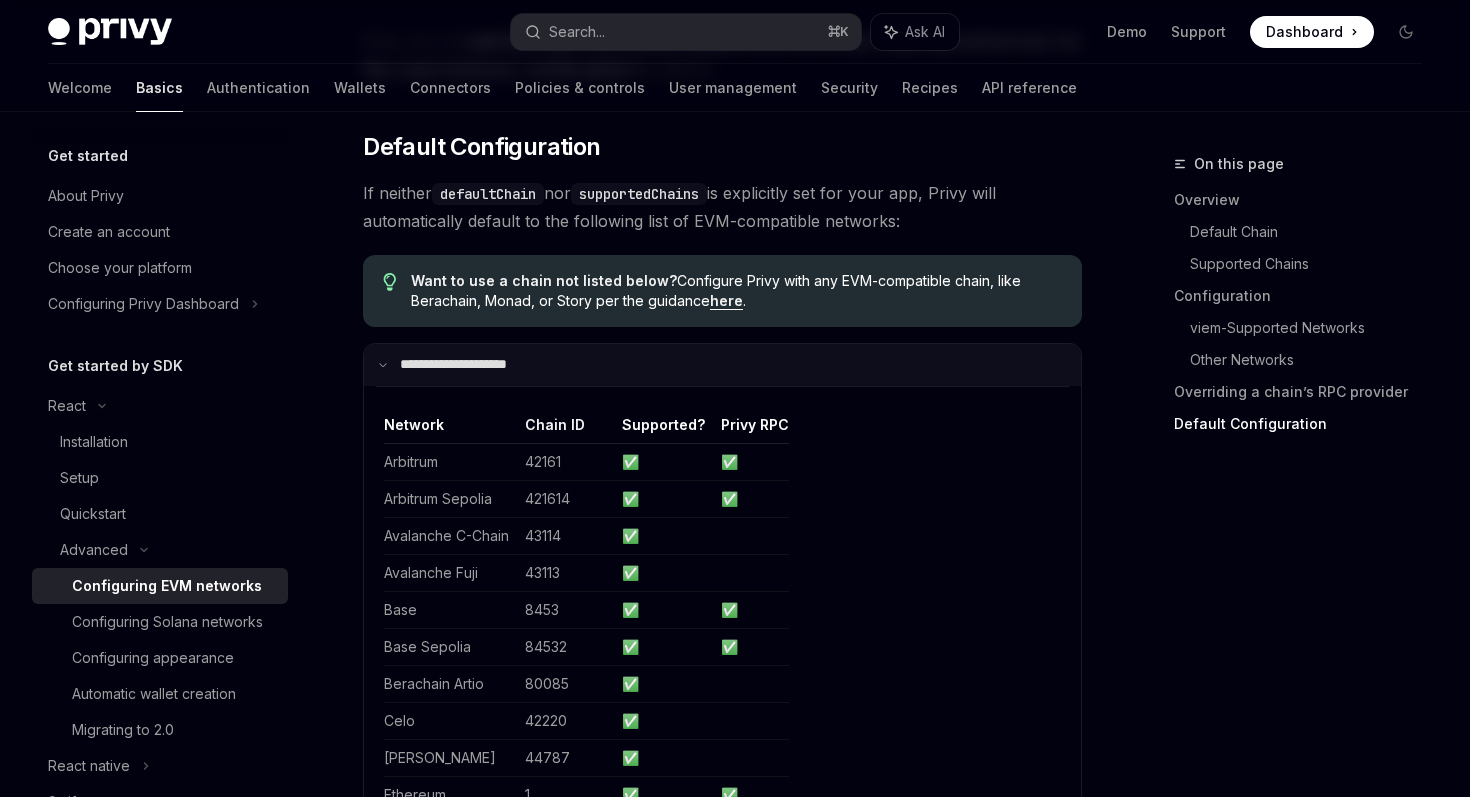 click on "**********" at bounding box center [473, 365] 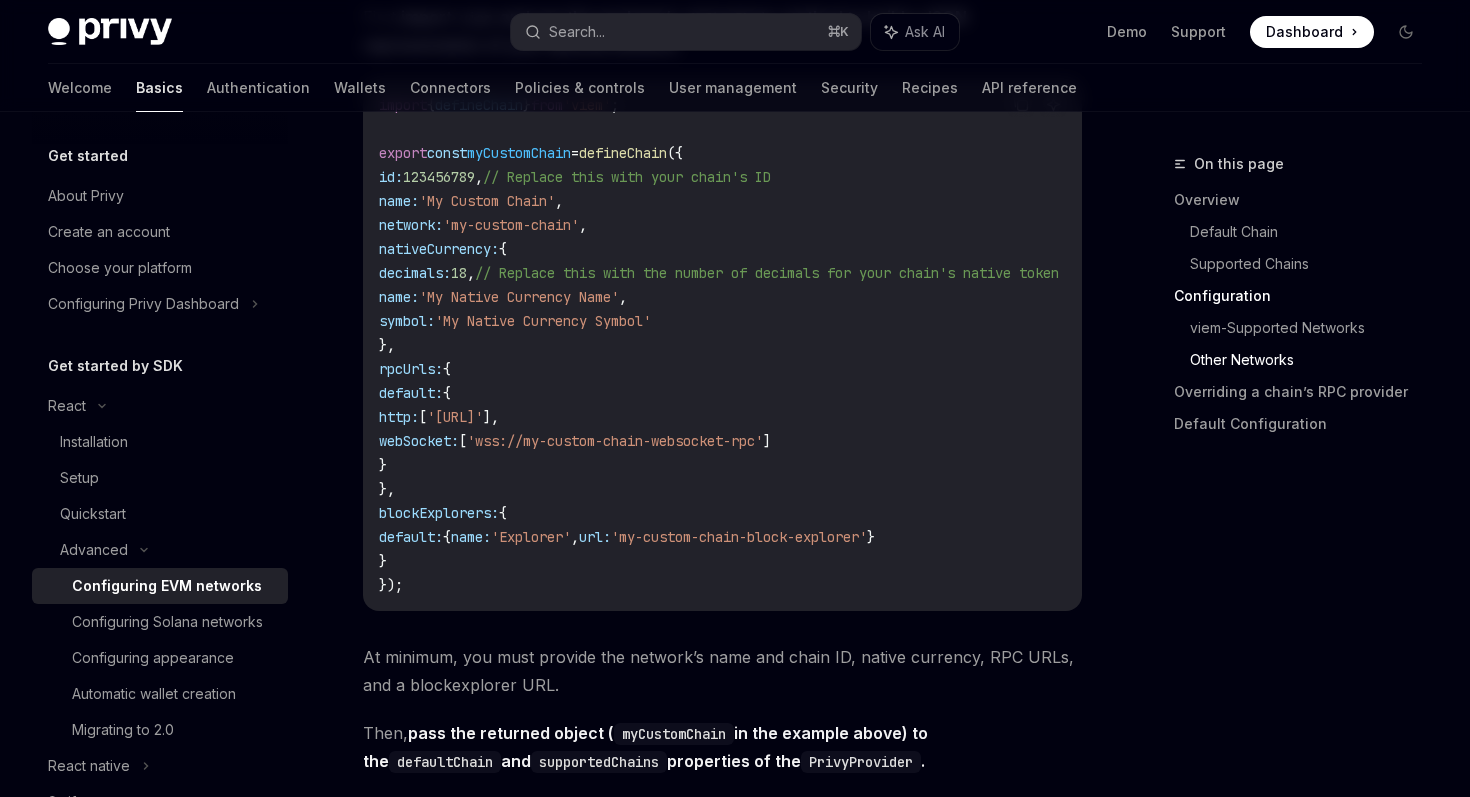 scroll, scrollTop: 3291, scrollLeft: 0, axis: vertical 